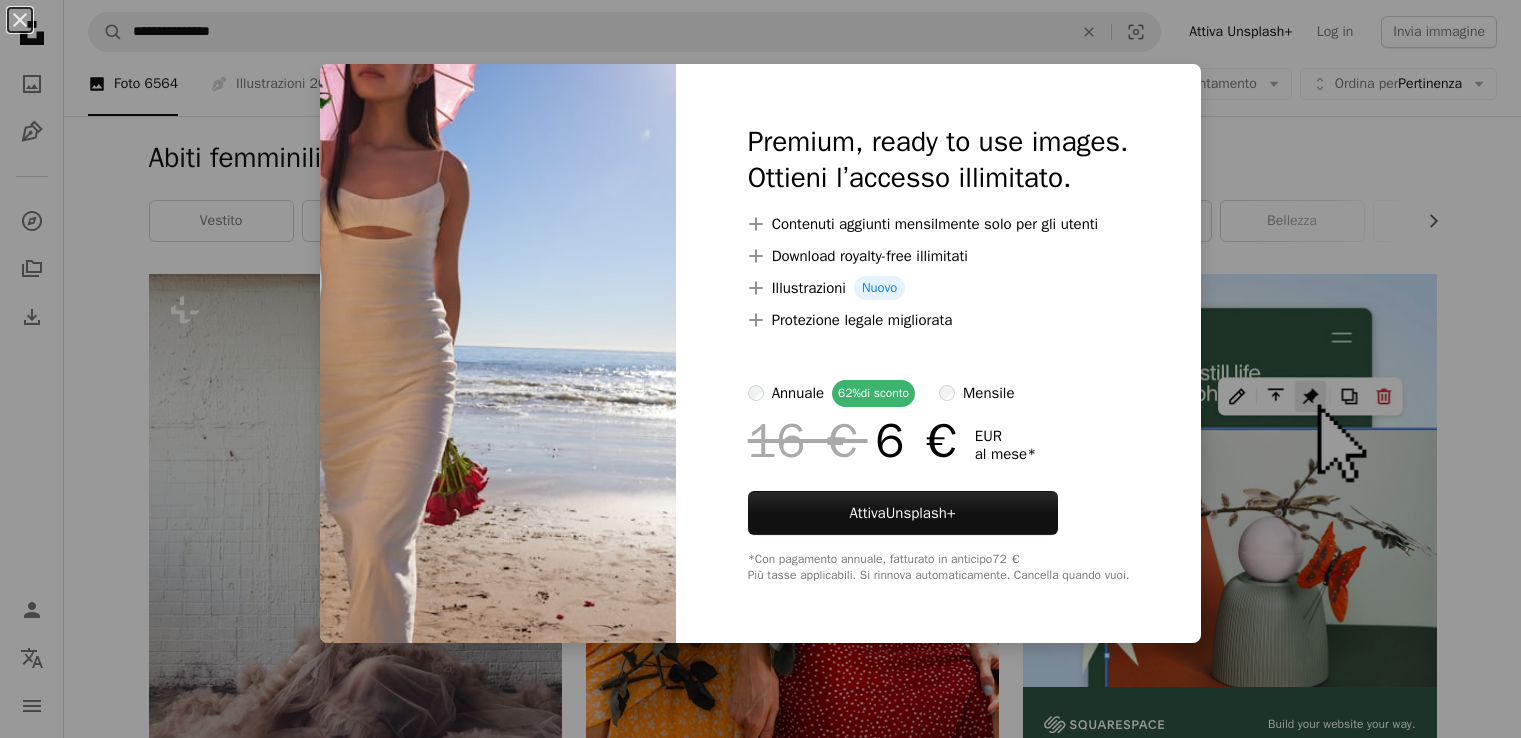 scroll, scrollTop: 1233, scrollLeft: 0, axis: vertical 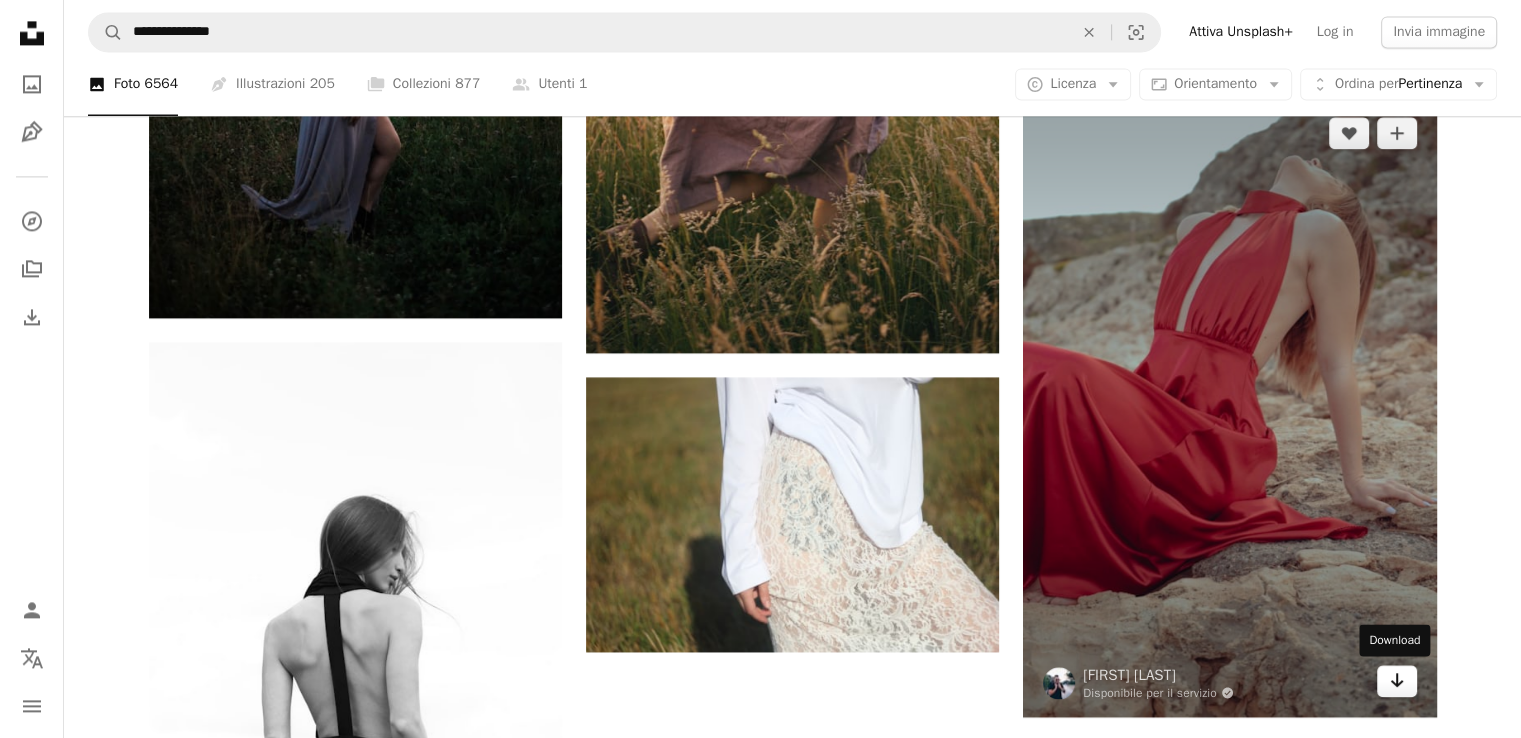 click on "Arrow pointing down" 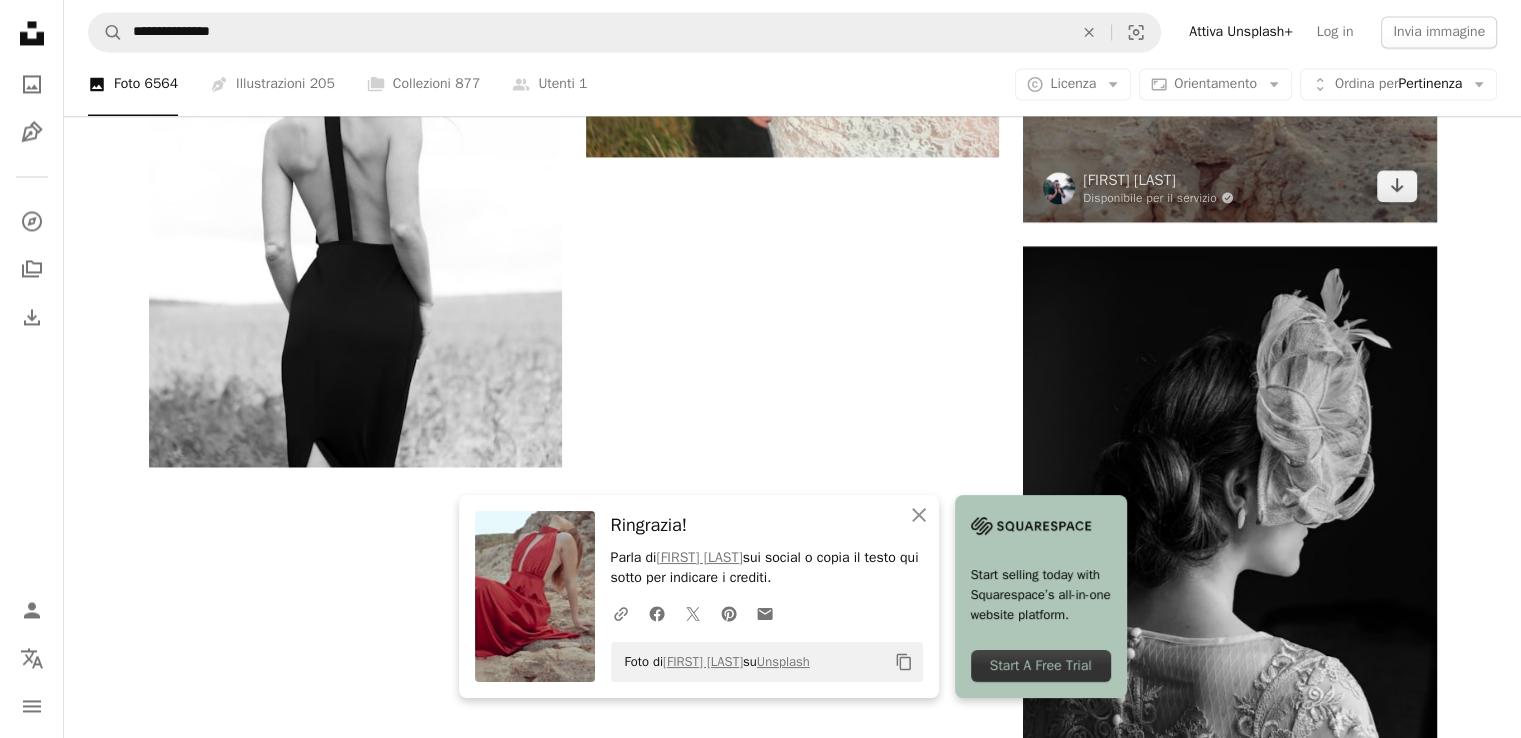 scroll, scrollTop: 3400, scrollLeft: 0, axis: vertical 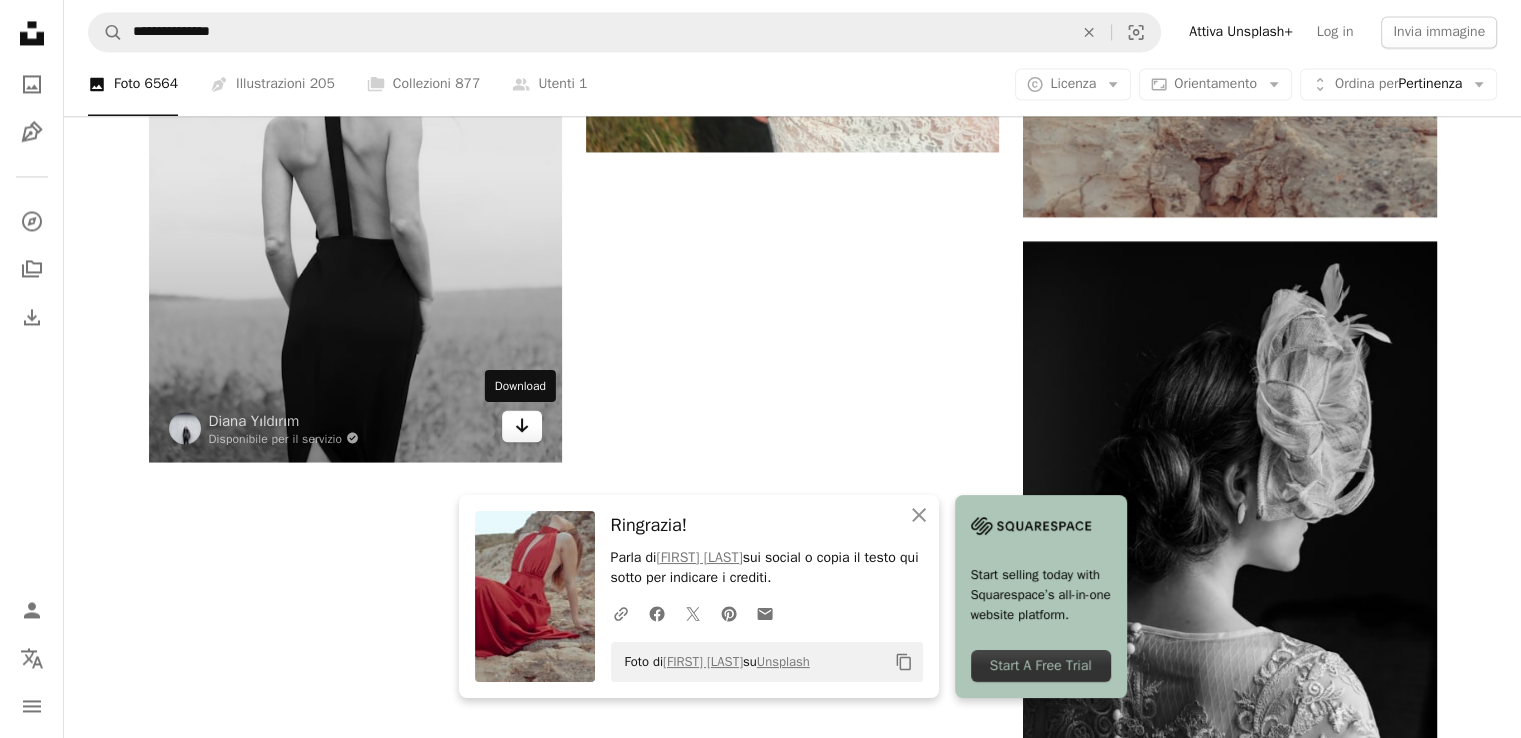 click on "Arrow pointing down" at bounding box center [522, 426] 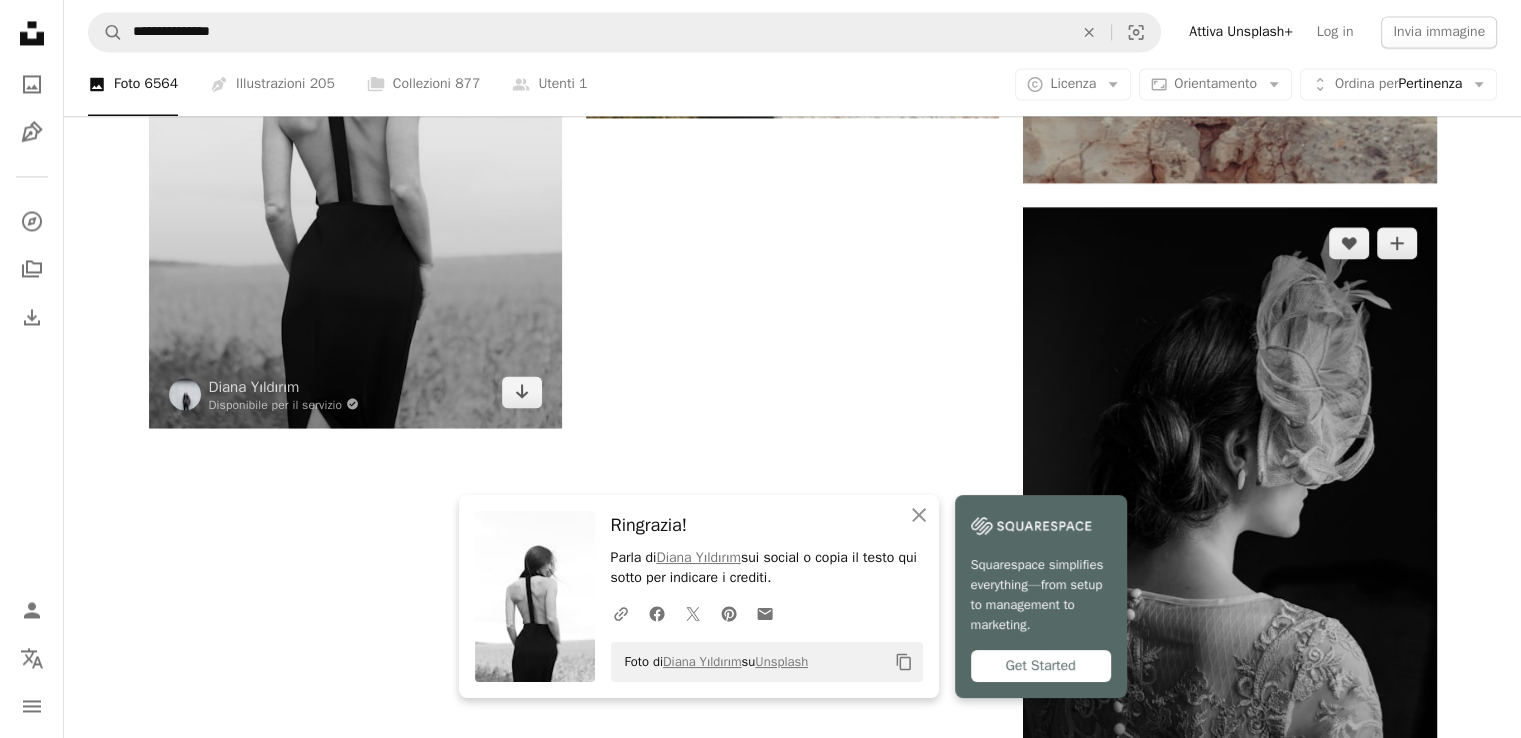 scroll, scrollTop: 3600, scrollLeft: 0, axis: vertical 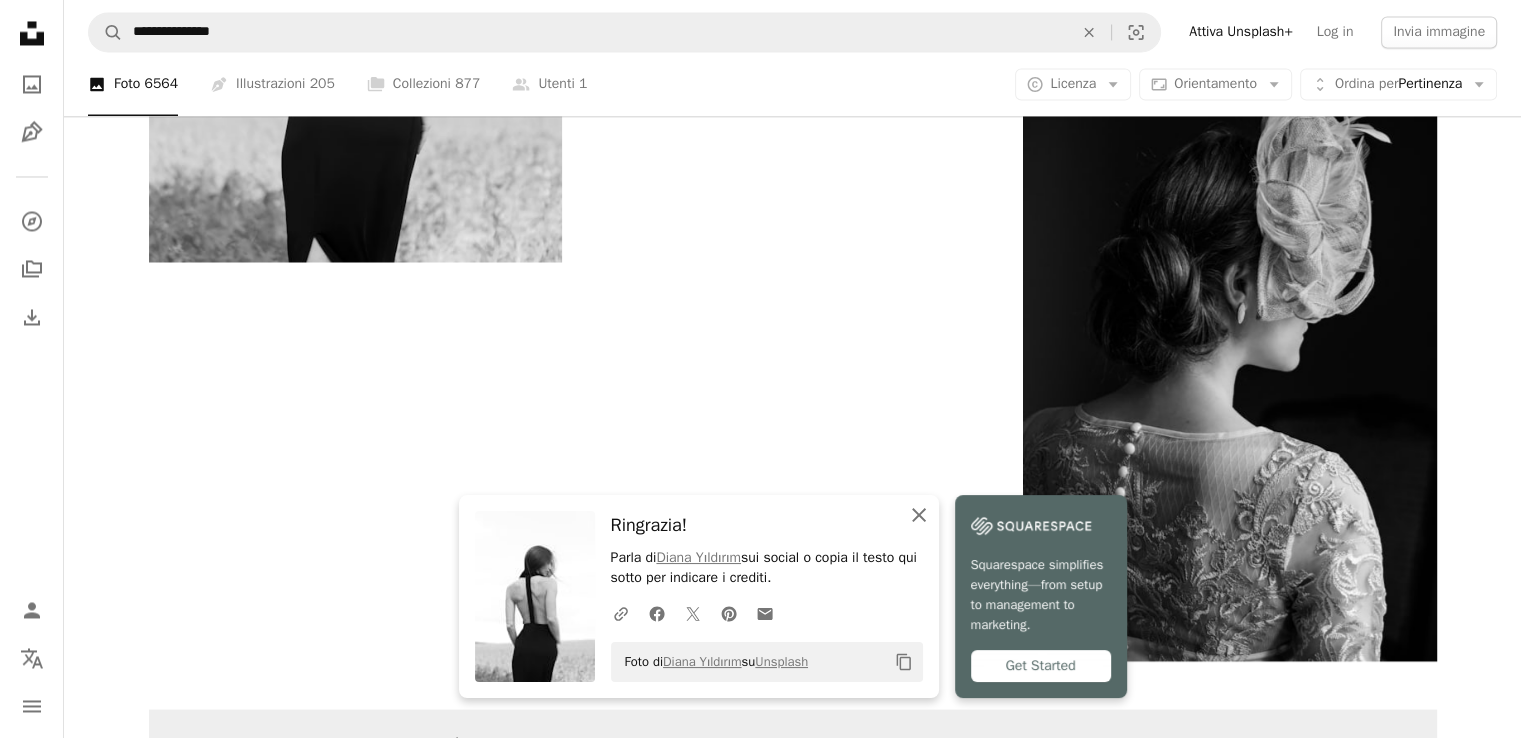 click 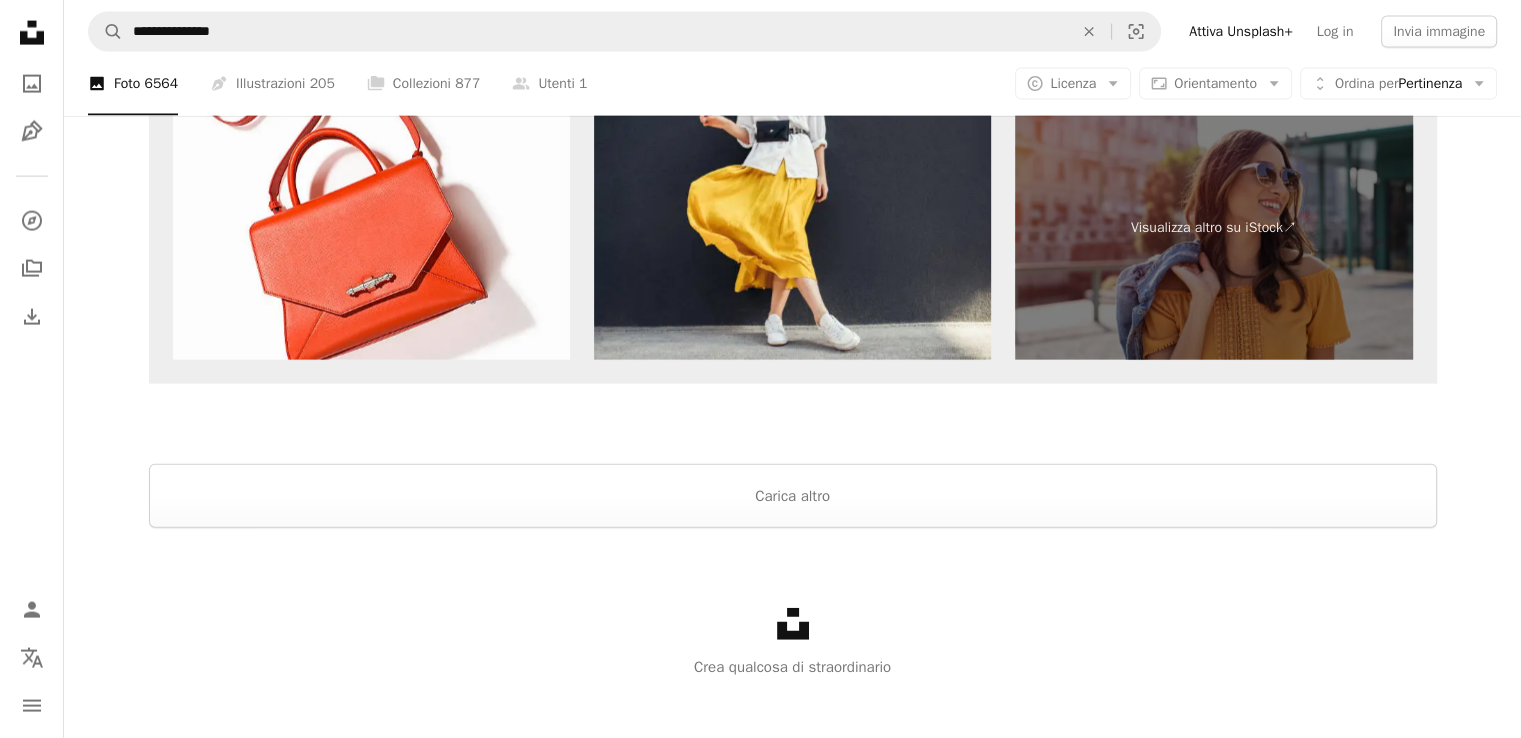 scroll, scrollTop: 4588, scrollLeft: 0, axis: vertical 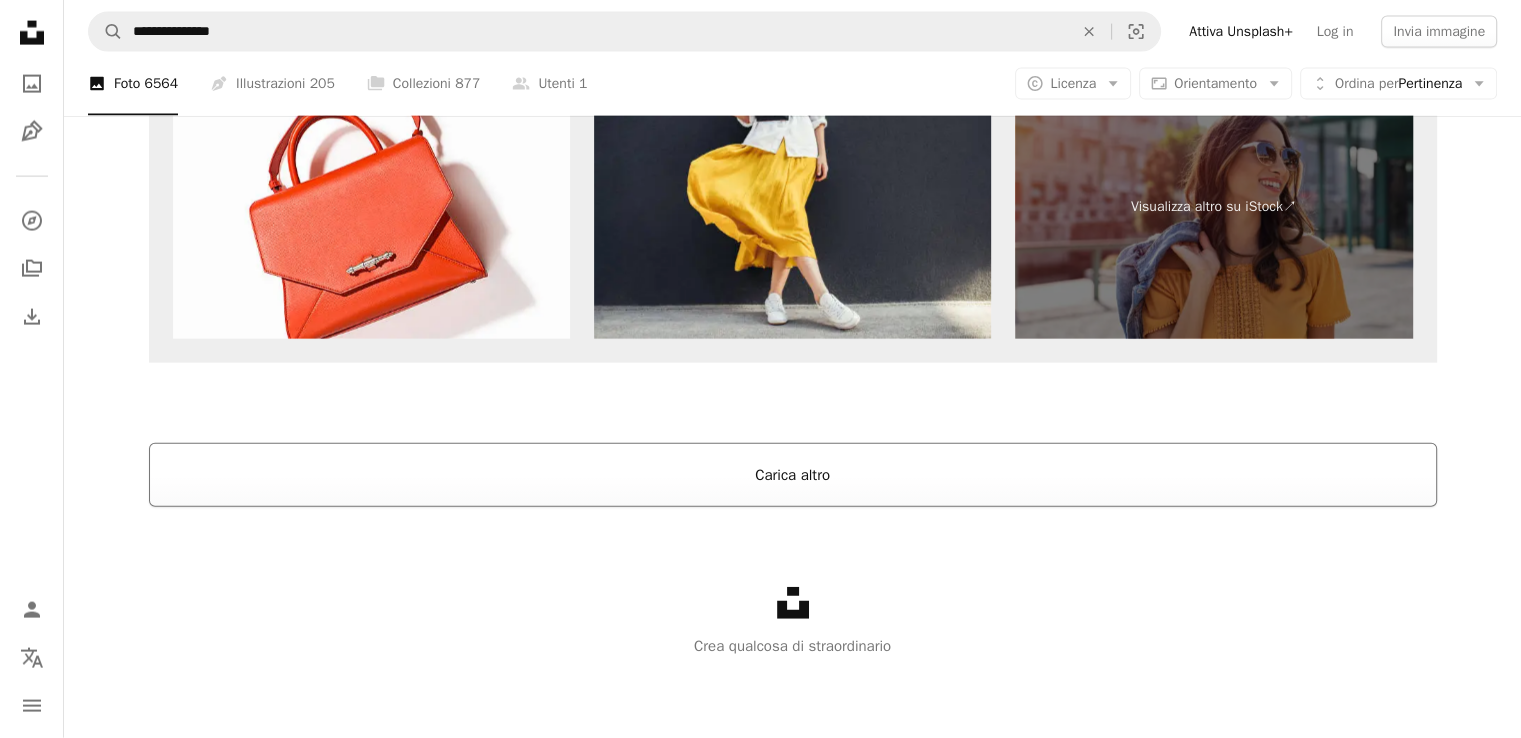 click on "Carica altro" at bounding box center (793, 475) 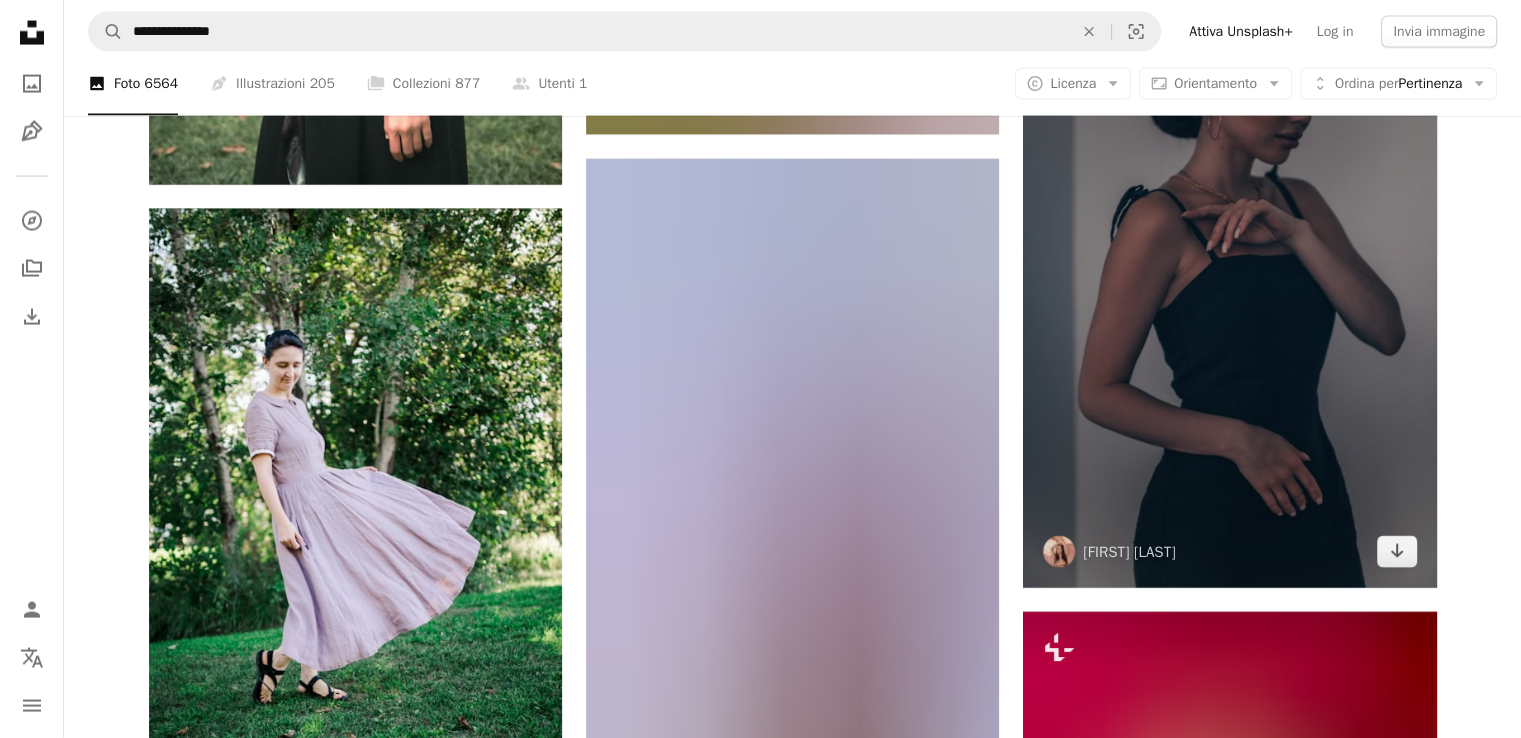 scroll, scrollTop: 4318, scrollLeft: 0, axis: vertical 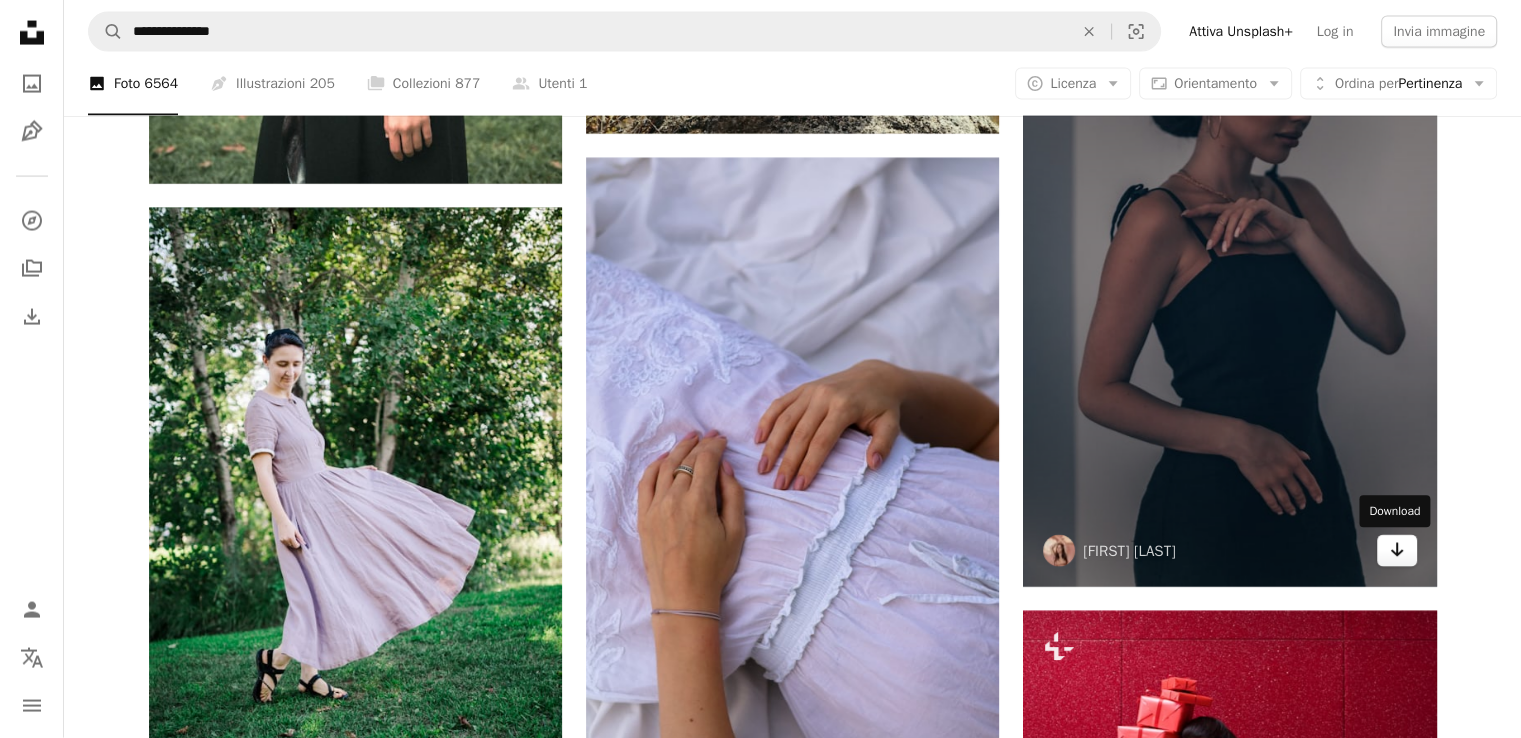 click on "Arrow pointing down" 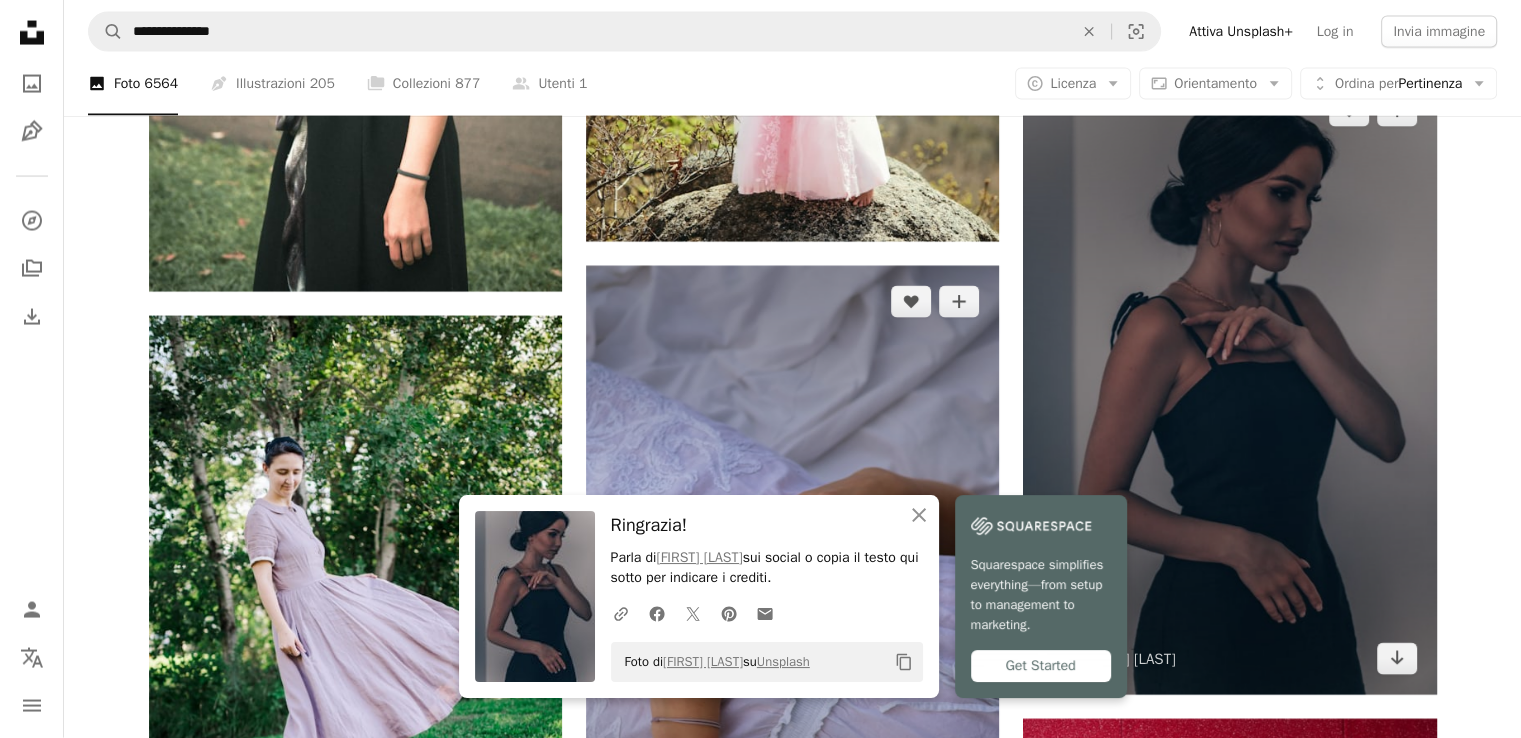 scroll, scrollTop: 4218, scrollLeft: 0, axis: vertical 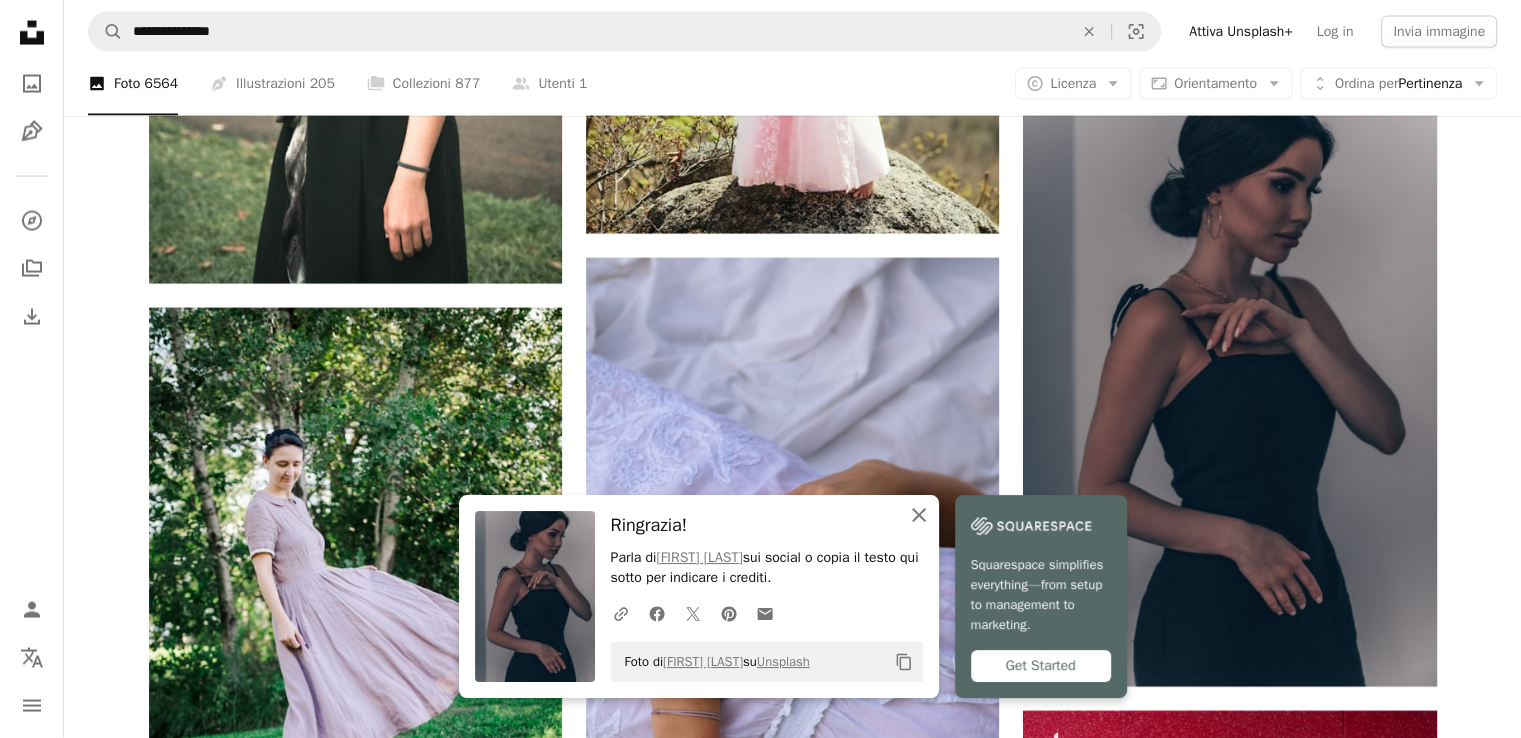 click 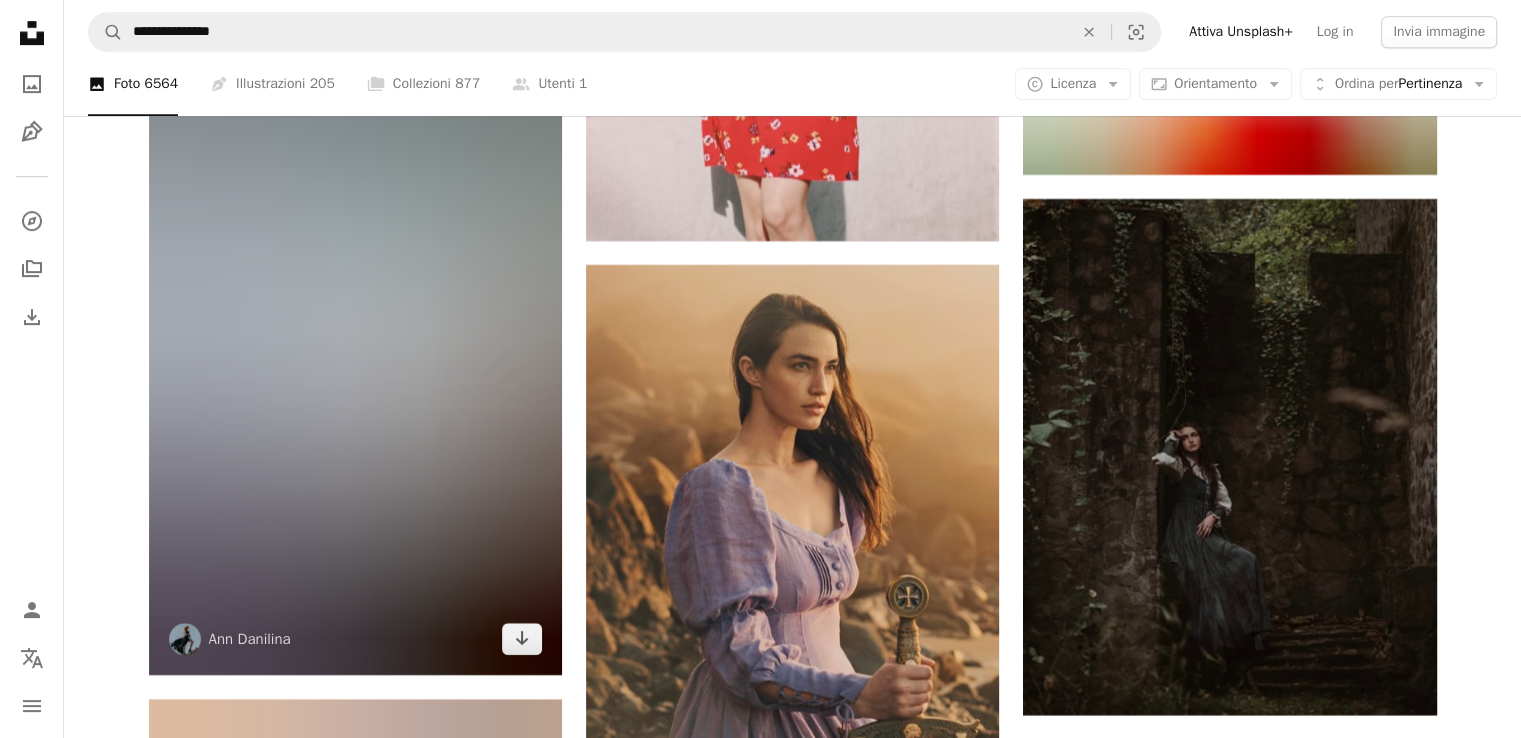 scroll, scrollTop: 8552, scrollLeft: 0, axis: vertical 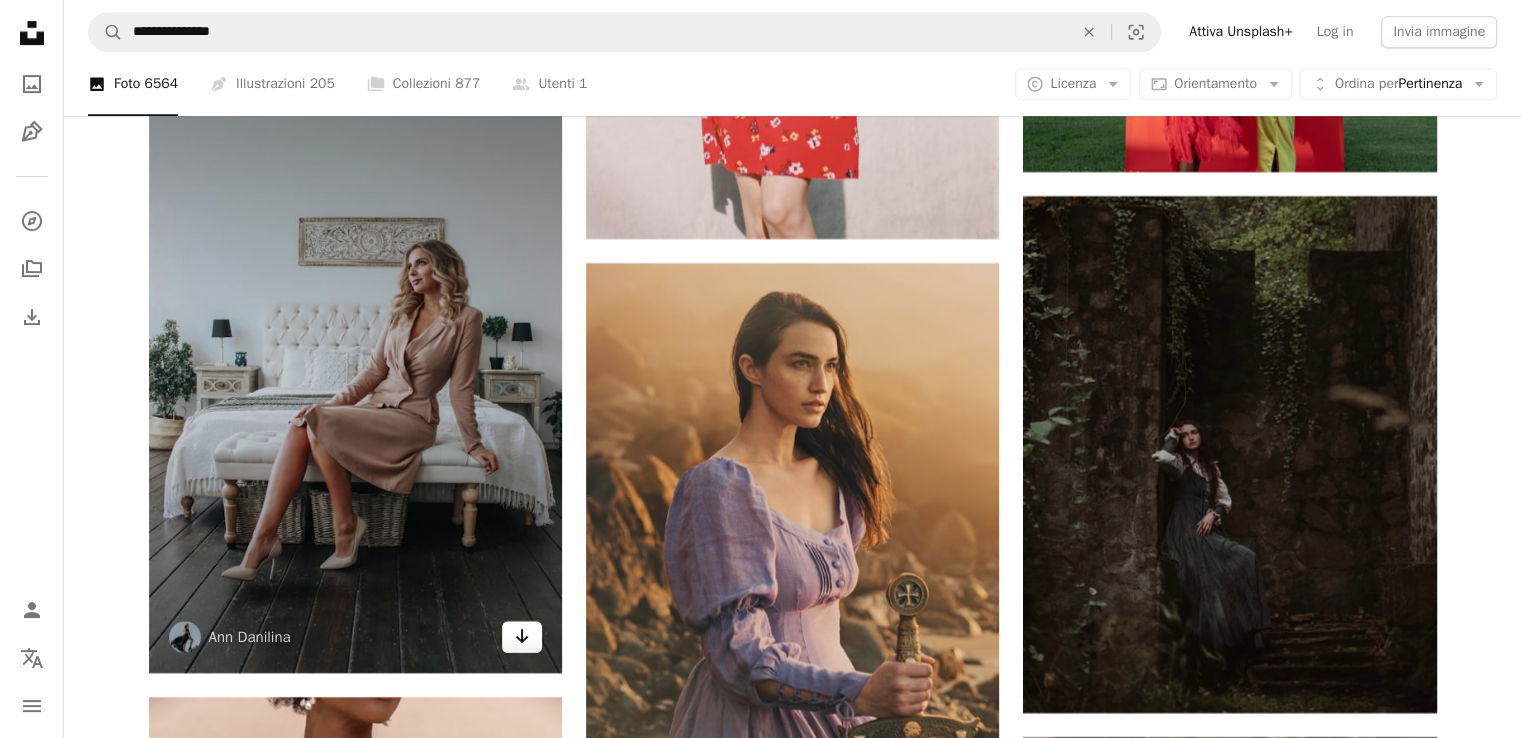 click on "Arrow pointing down" at bounding box center (522, 637) 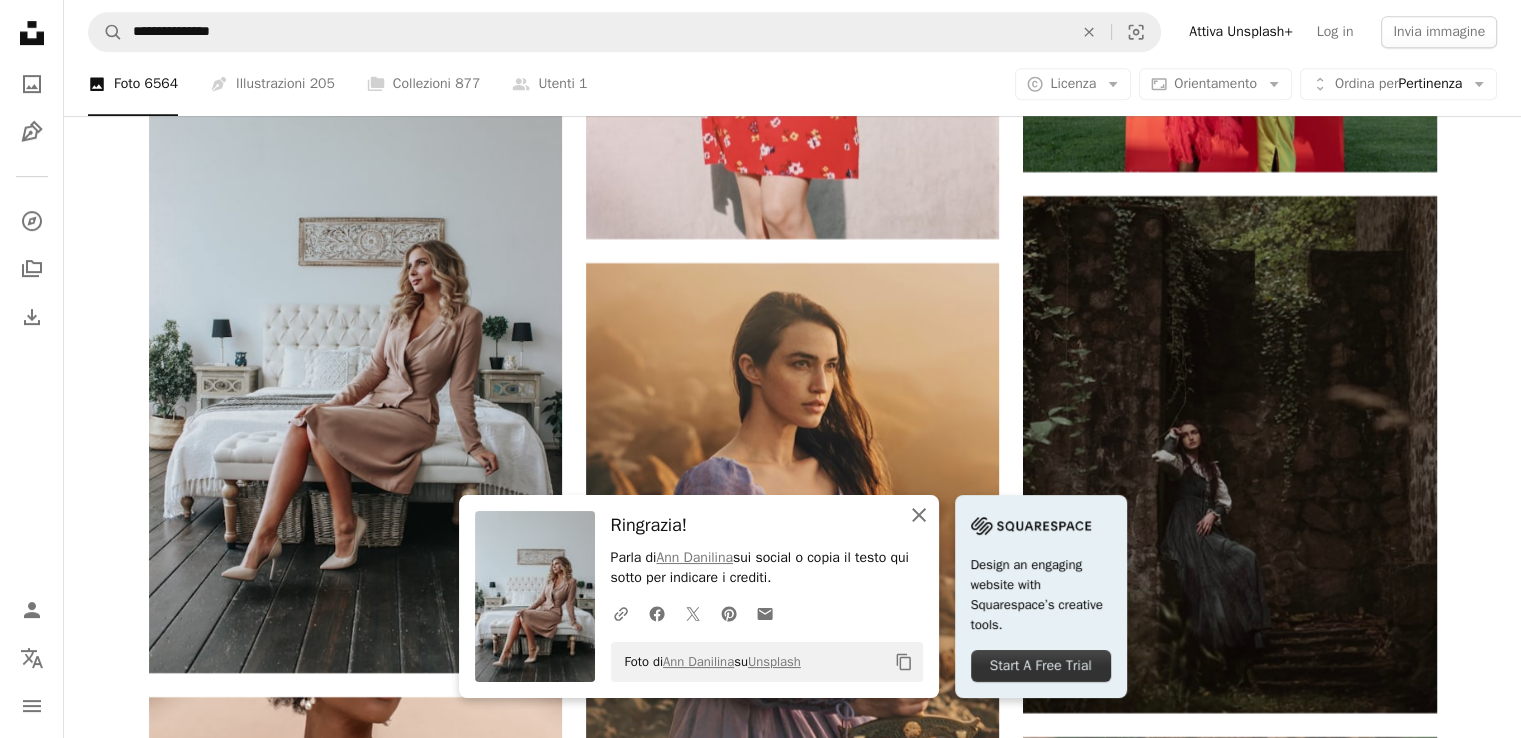 click on "An X shape" 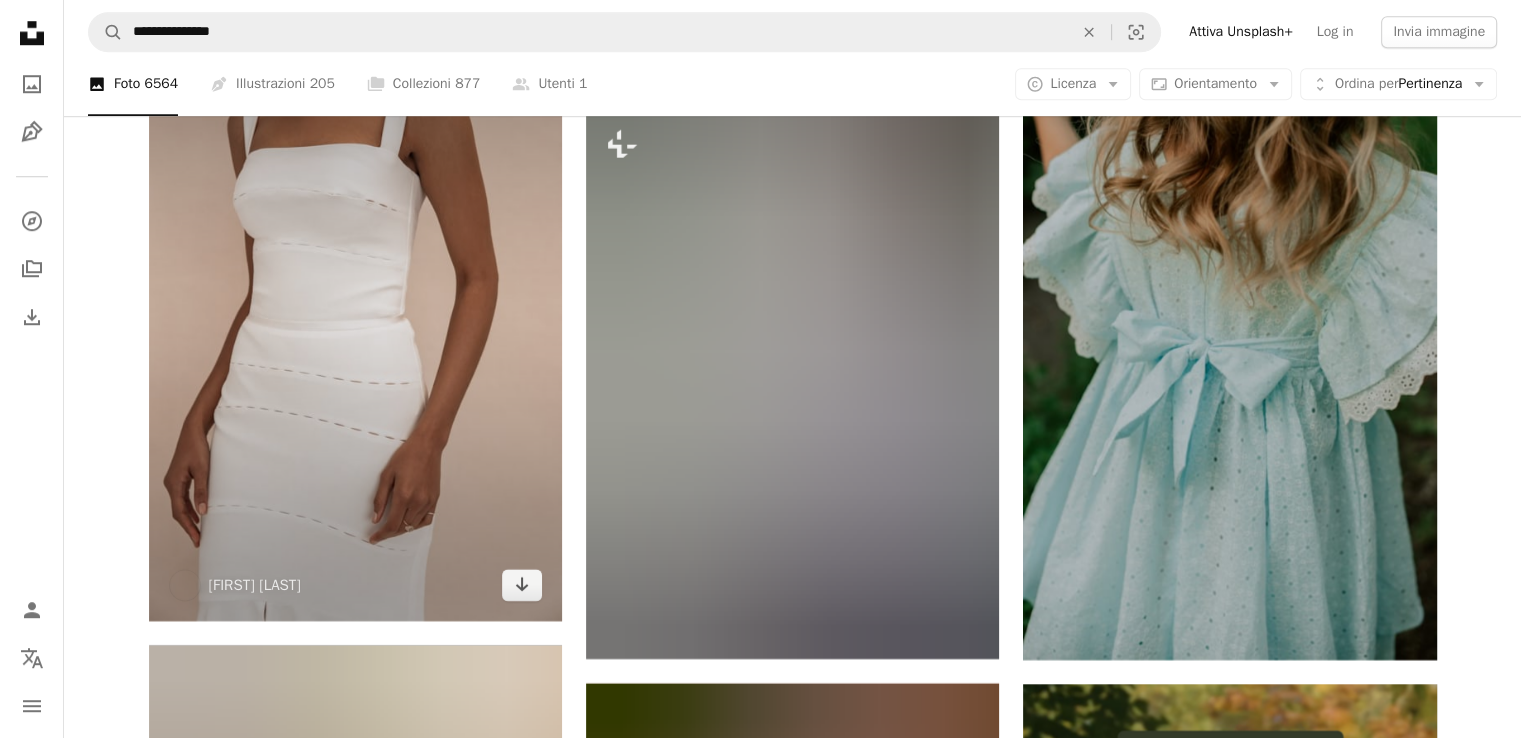 scroll, scrollTop: 9252, scrollLeft: 0, axis: vertical 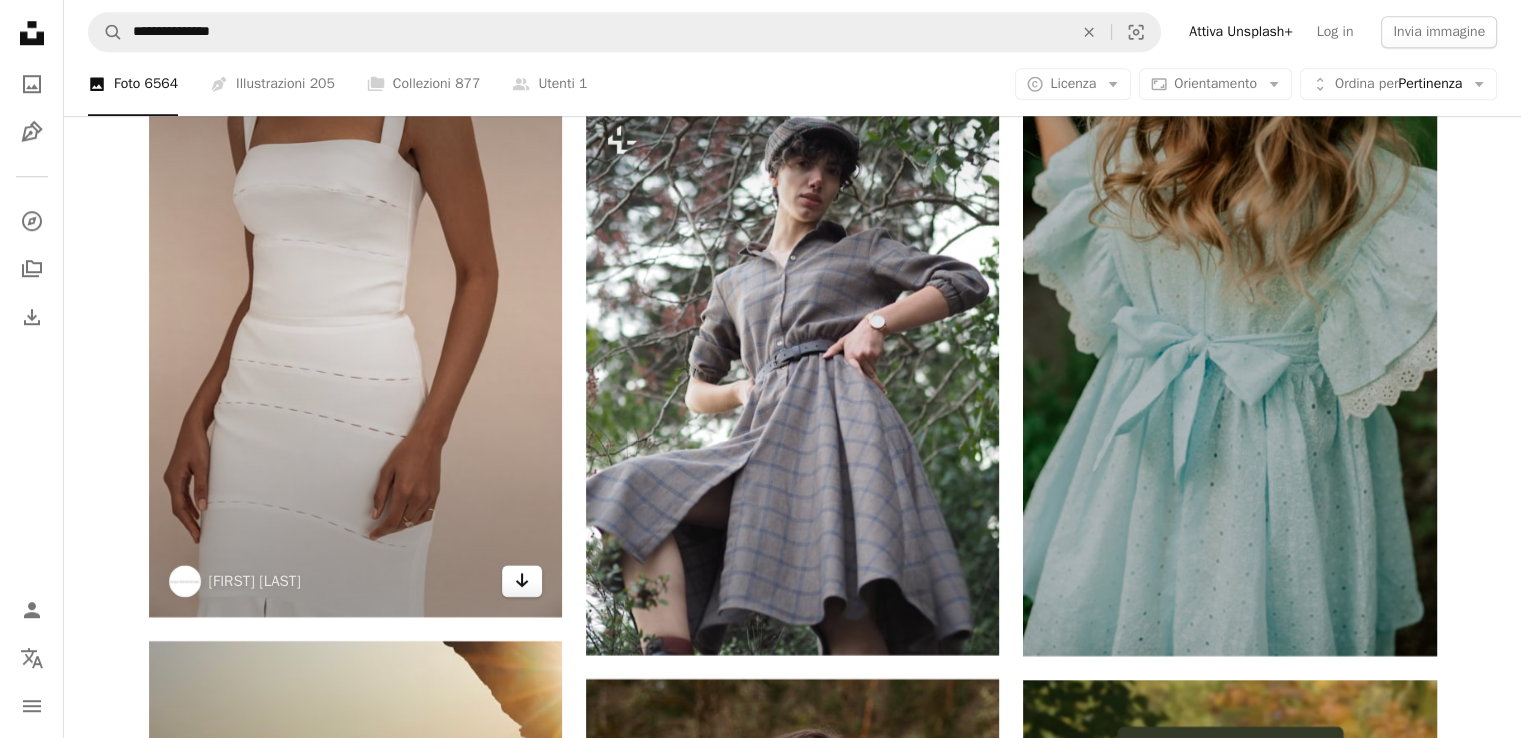 click 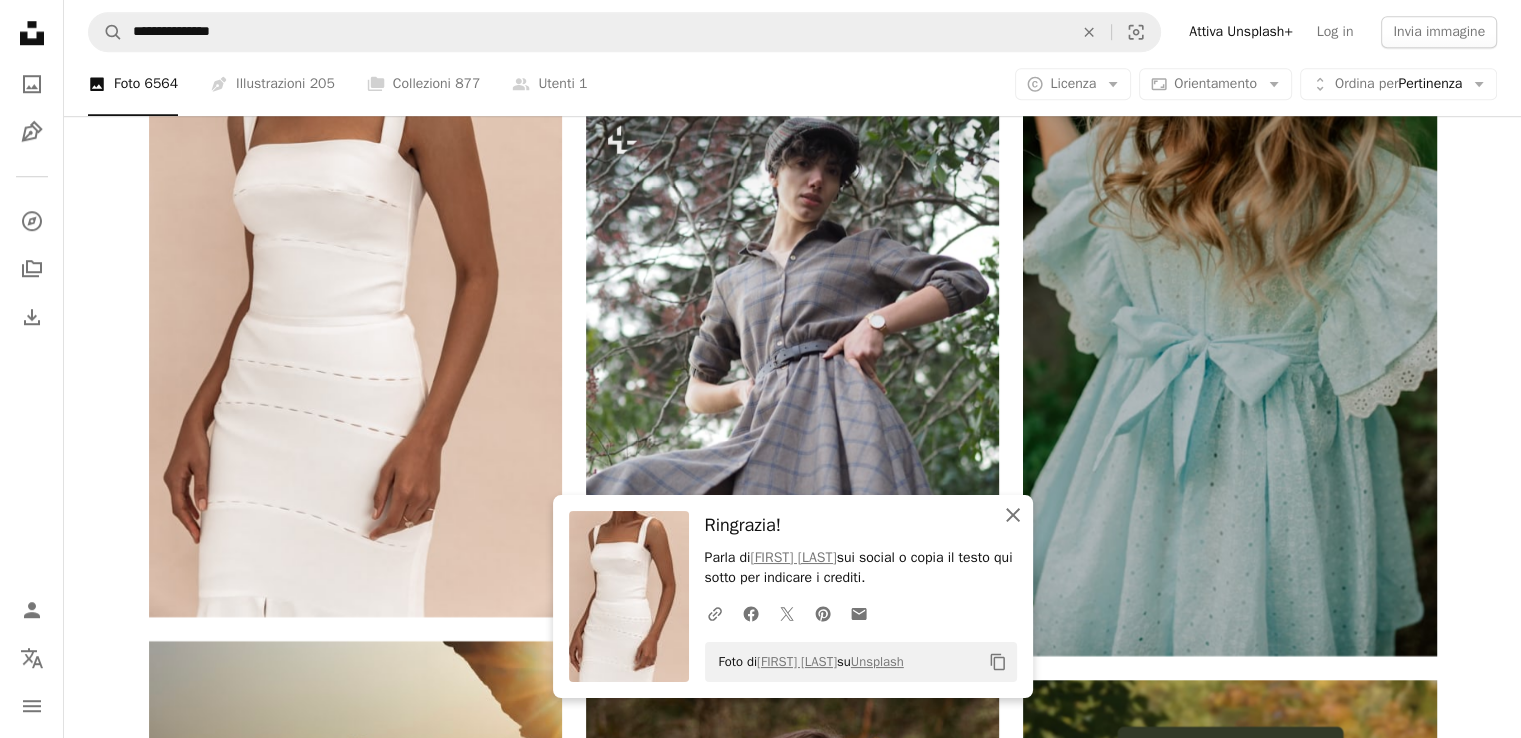 click 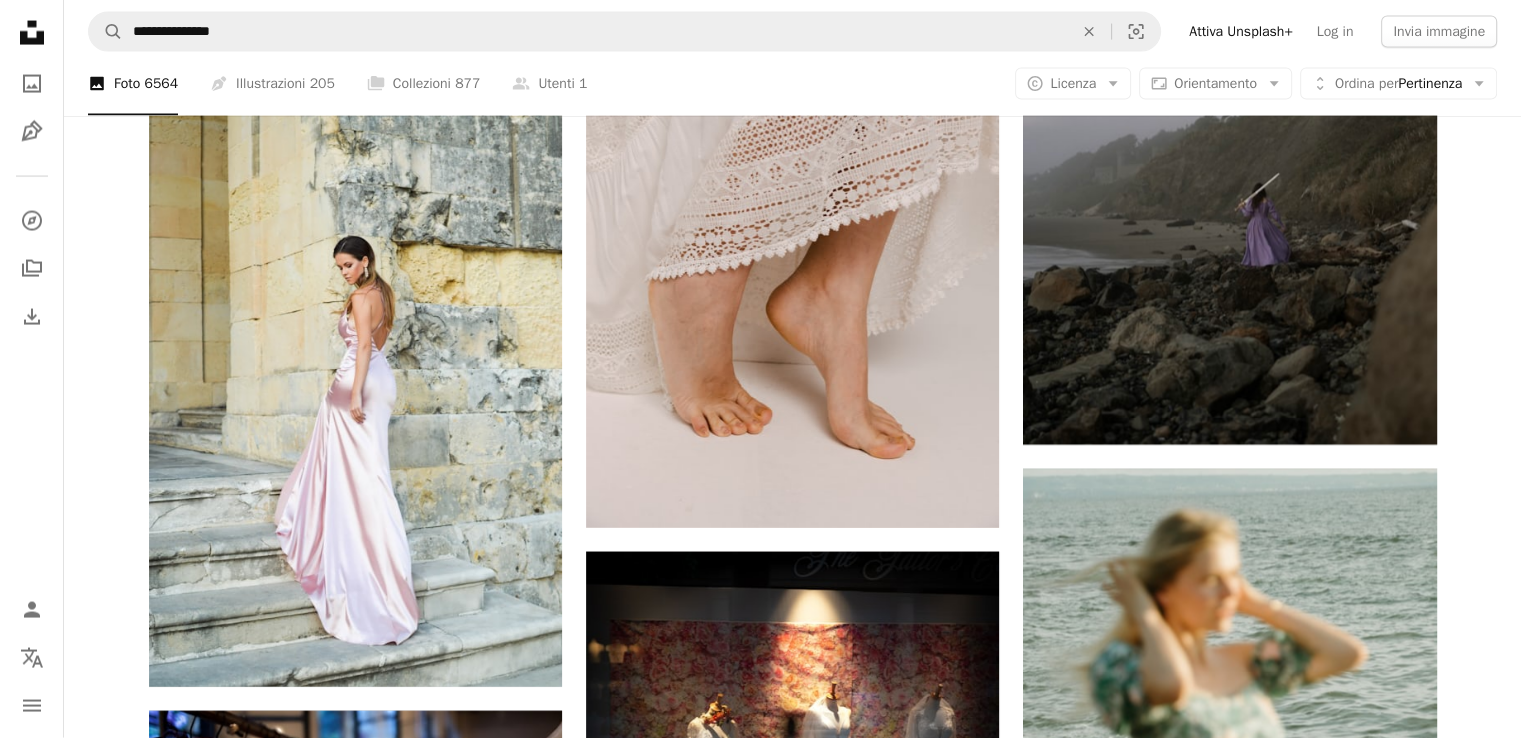 scroll, scrollTop: 11884, scrollLeft: 0, axis: vertical 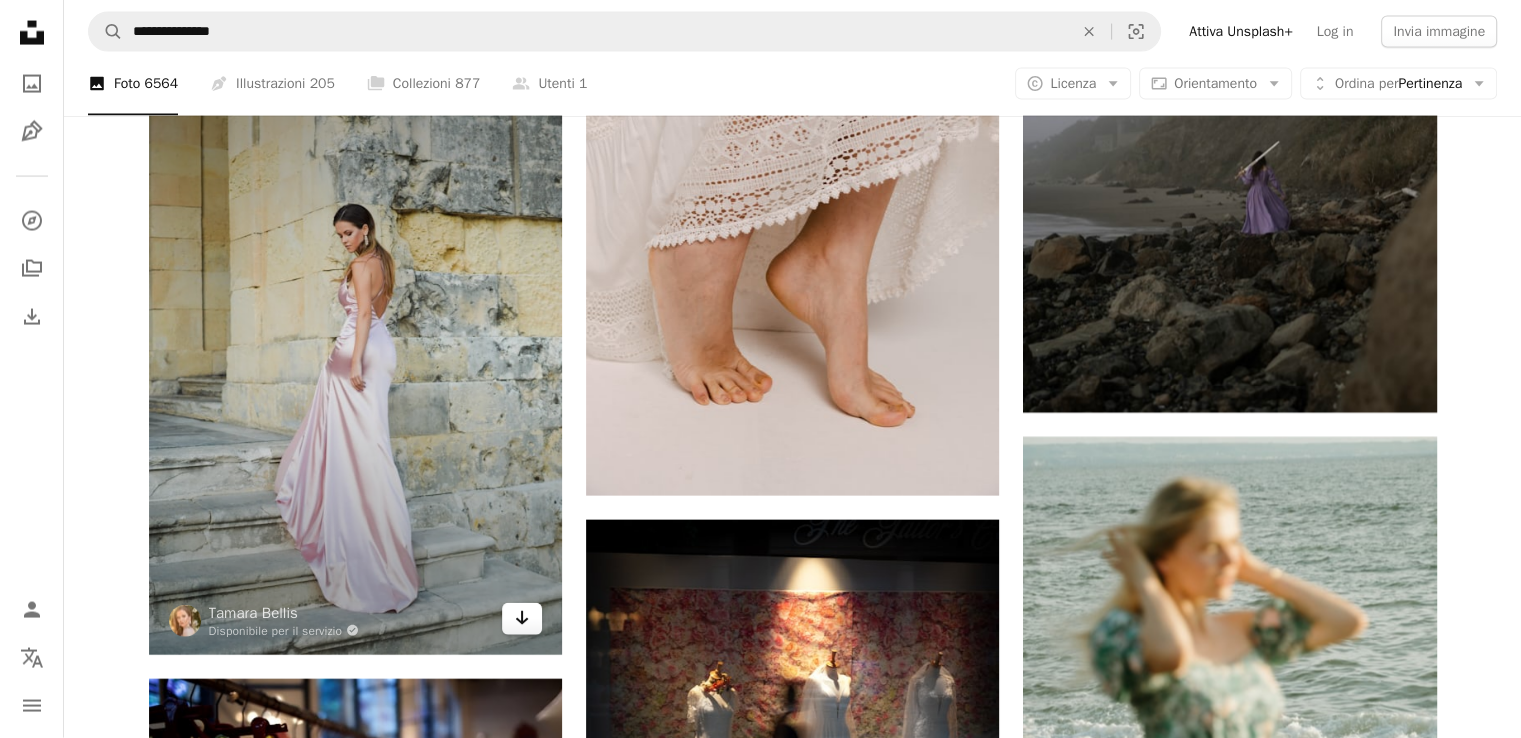 click on "Arrow pointing down" 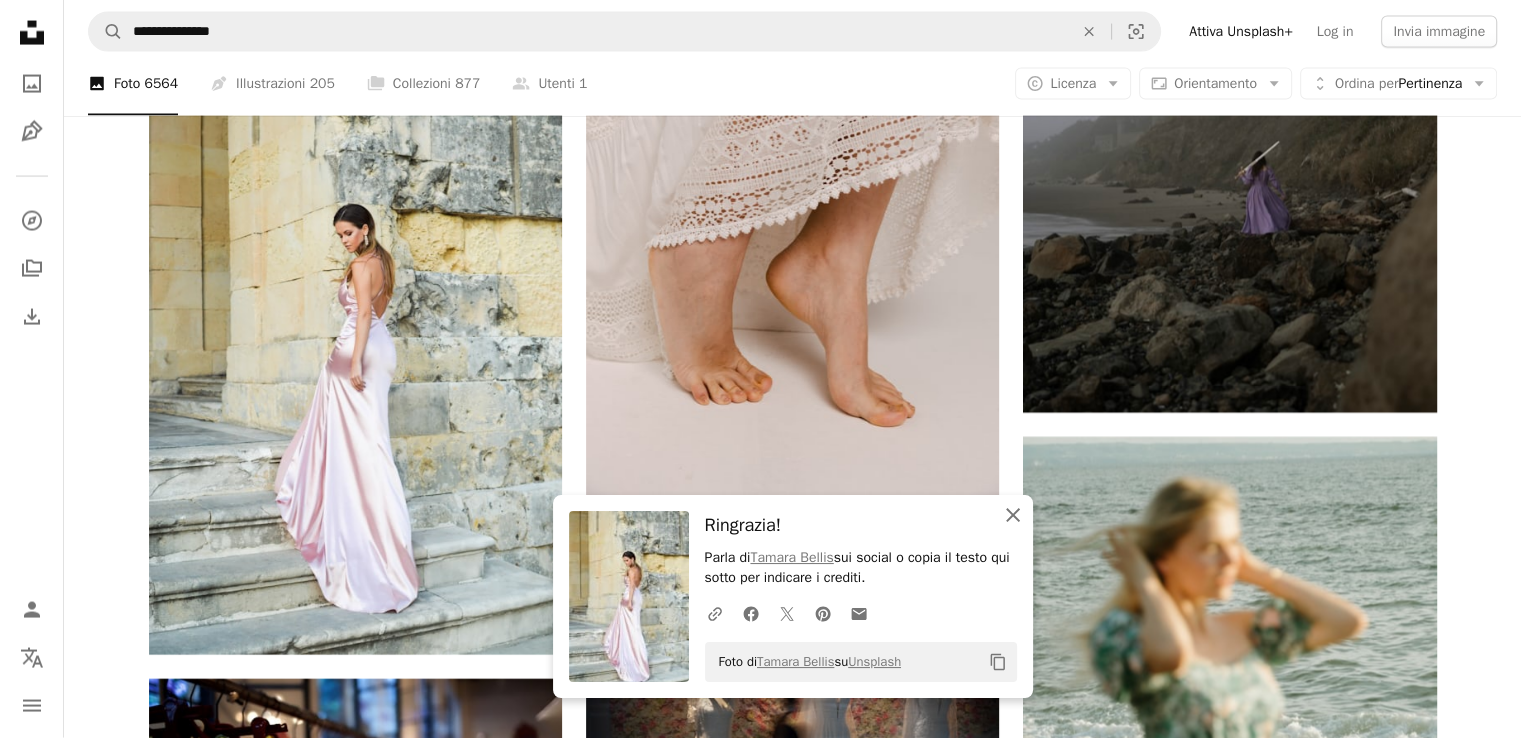 click on "An X shape" 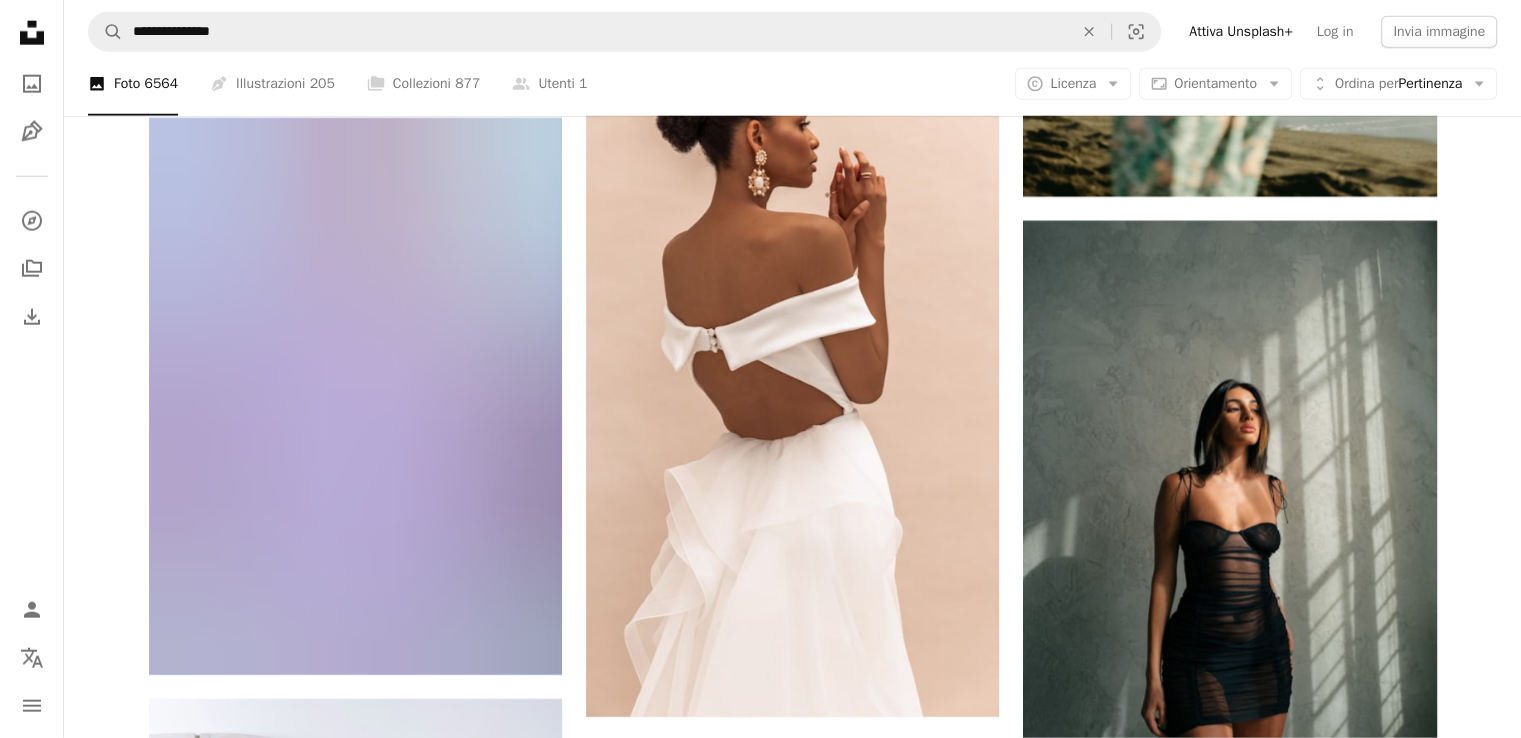 scroll, scrollTop: 12818, scrollLeft: 0, axis: vertical 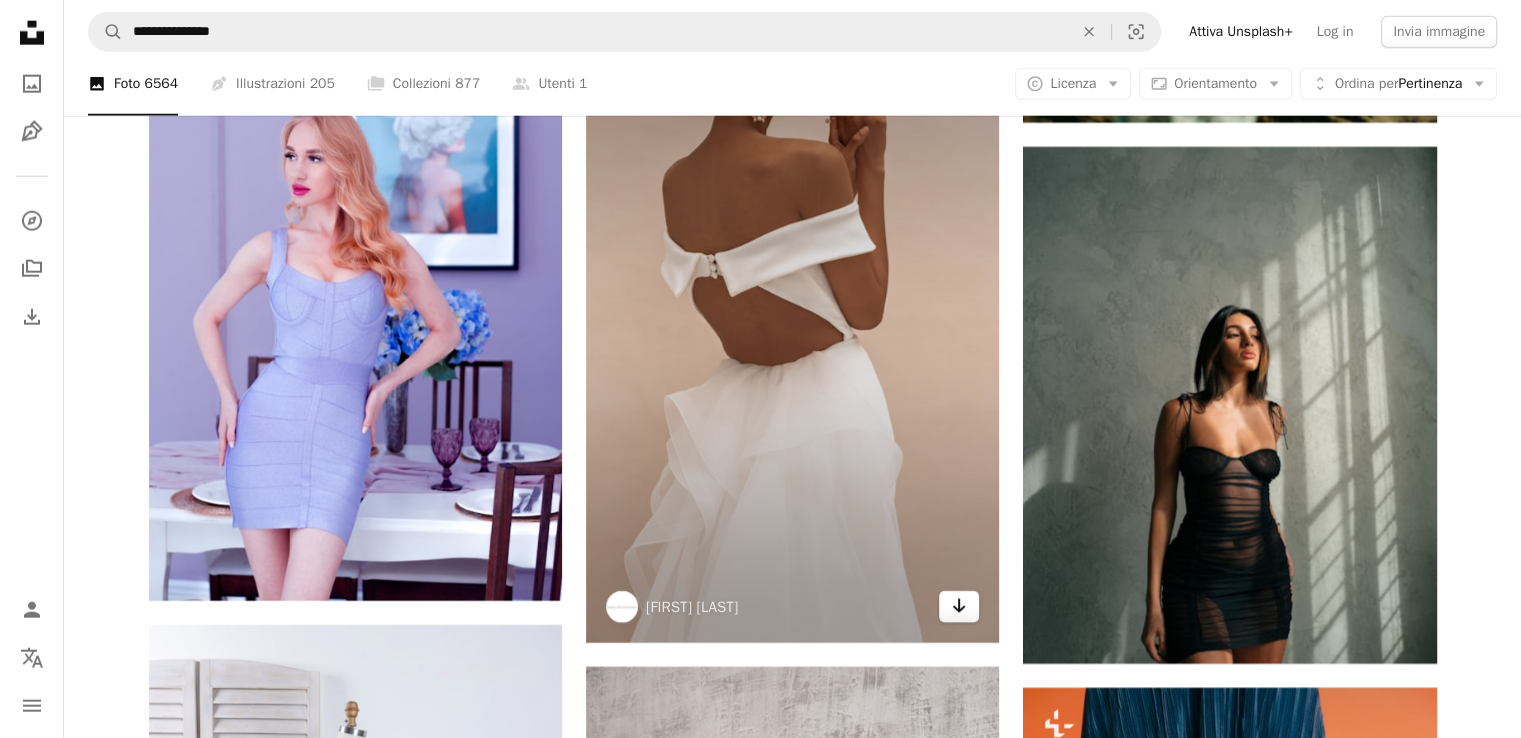 click on "Arrow pointing down" 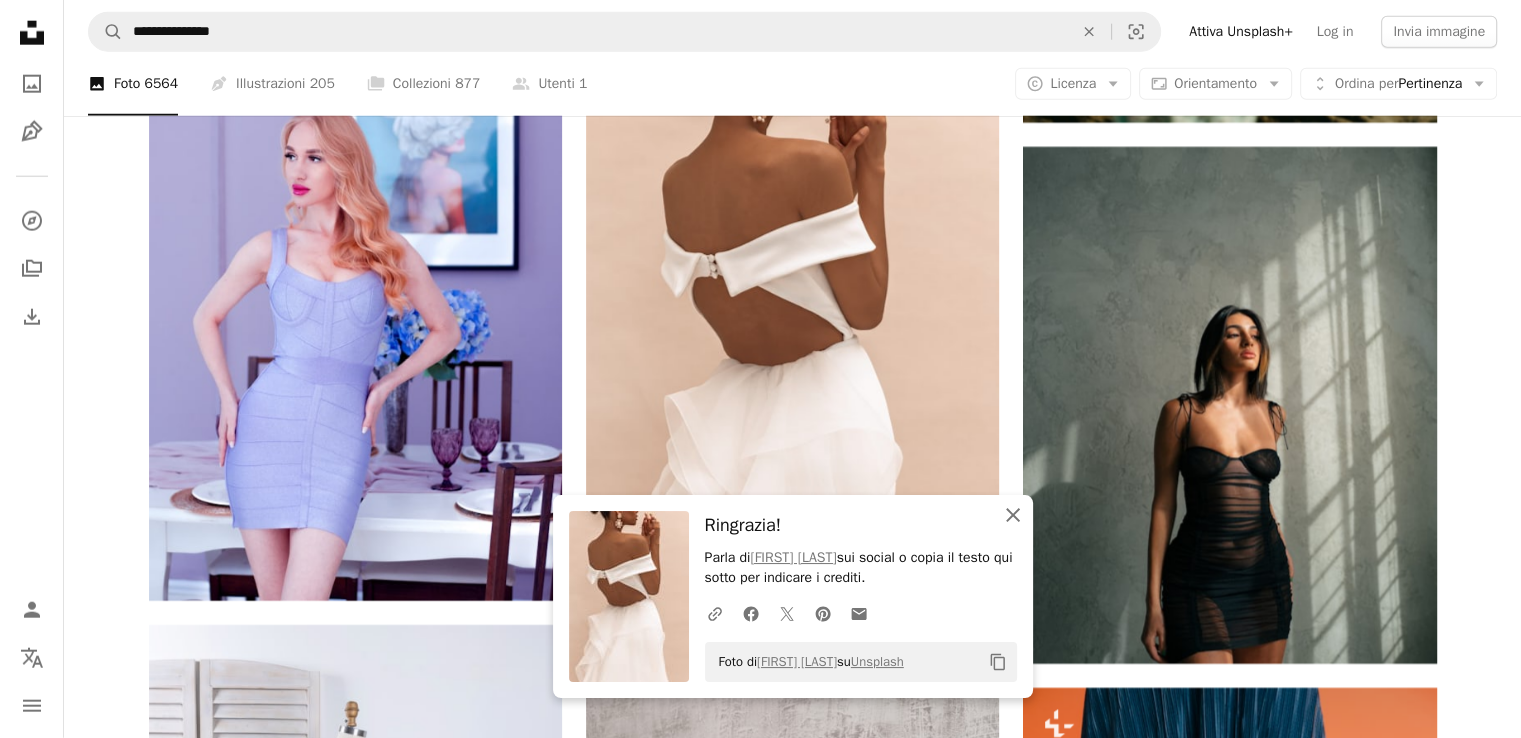 click on "An X shape" 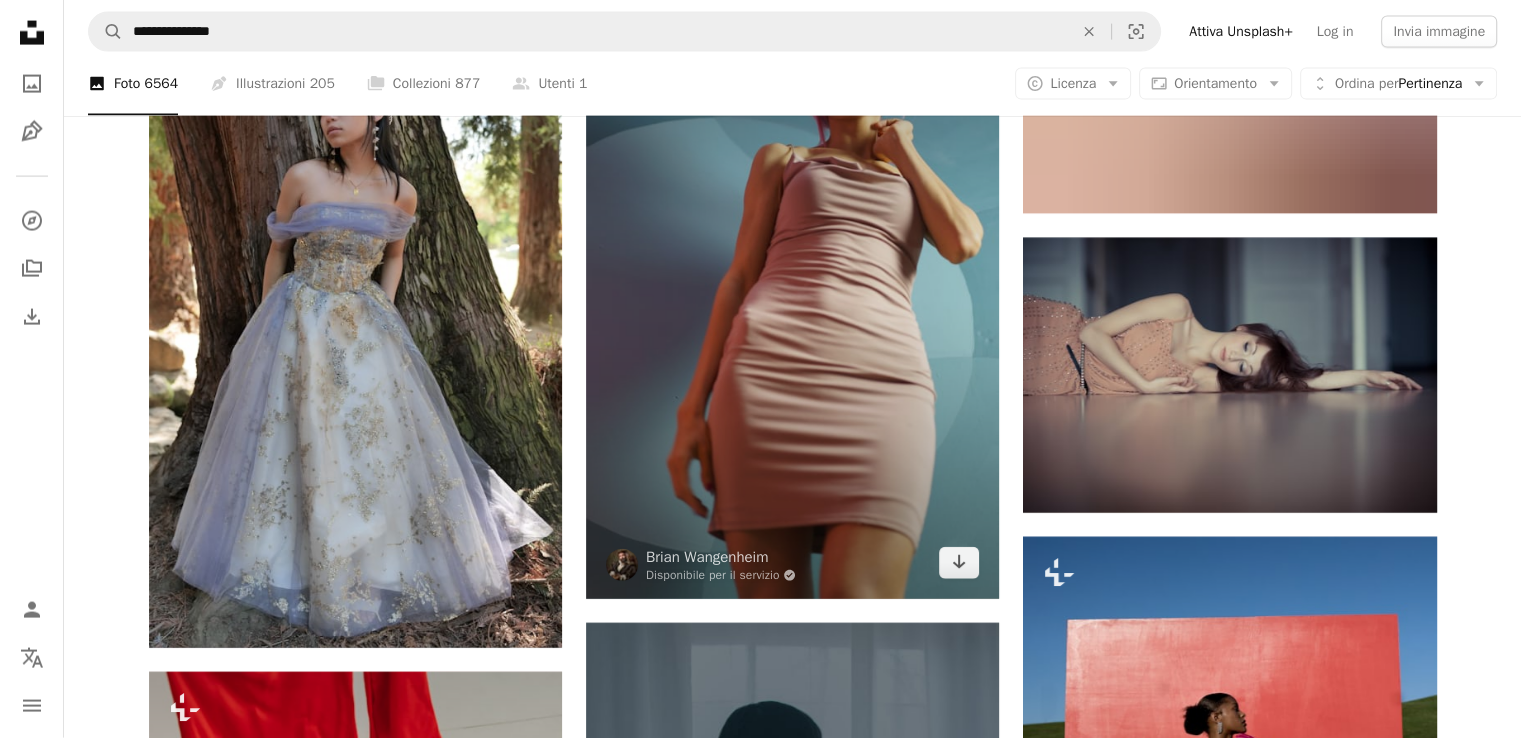 scroll, scrollTop: 19718, scrollLeft: 0, axis: vertical 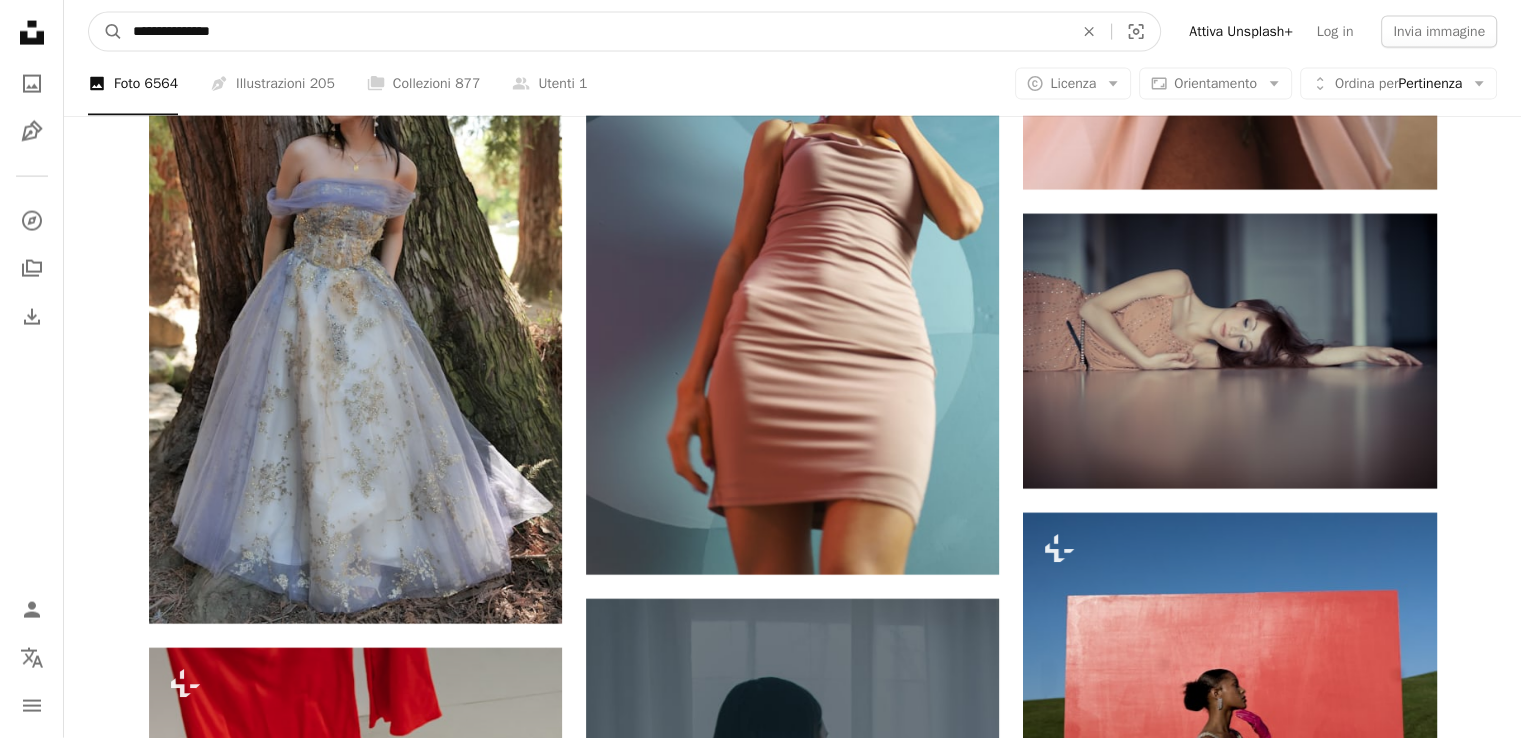 drag, startPoint x: 246, startPoint y: 27, endPoint x: 211, endPoint y: 27, distance: 35 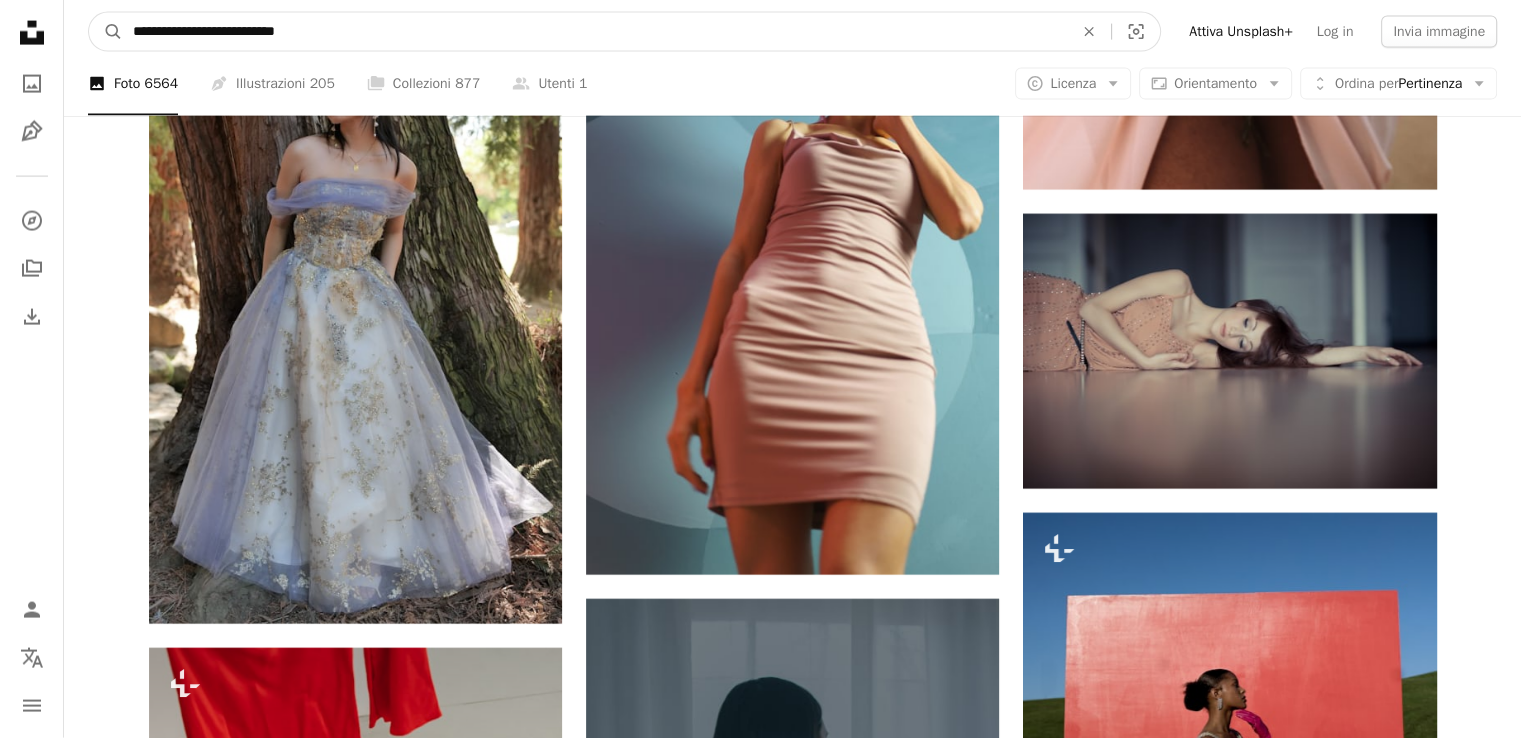type on "**********" 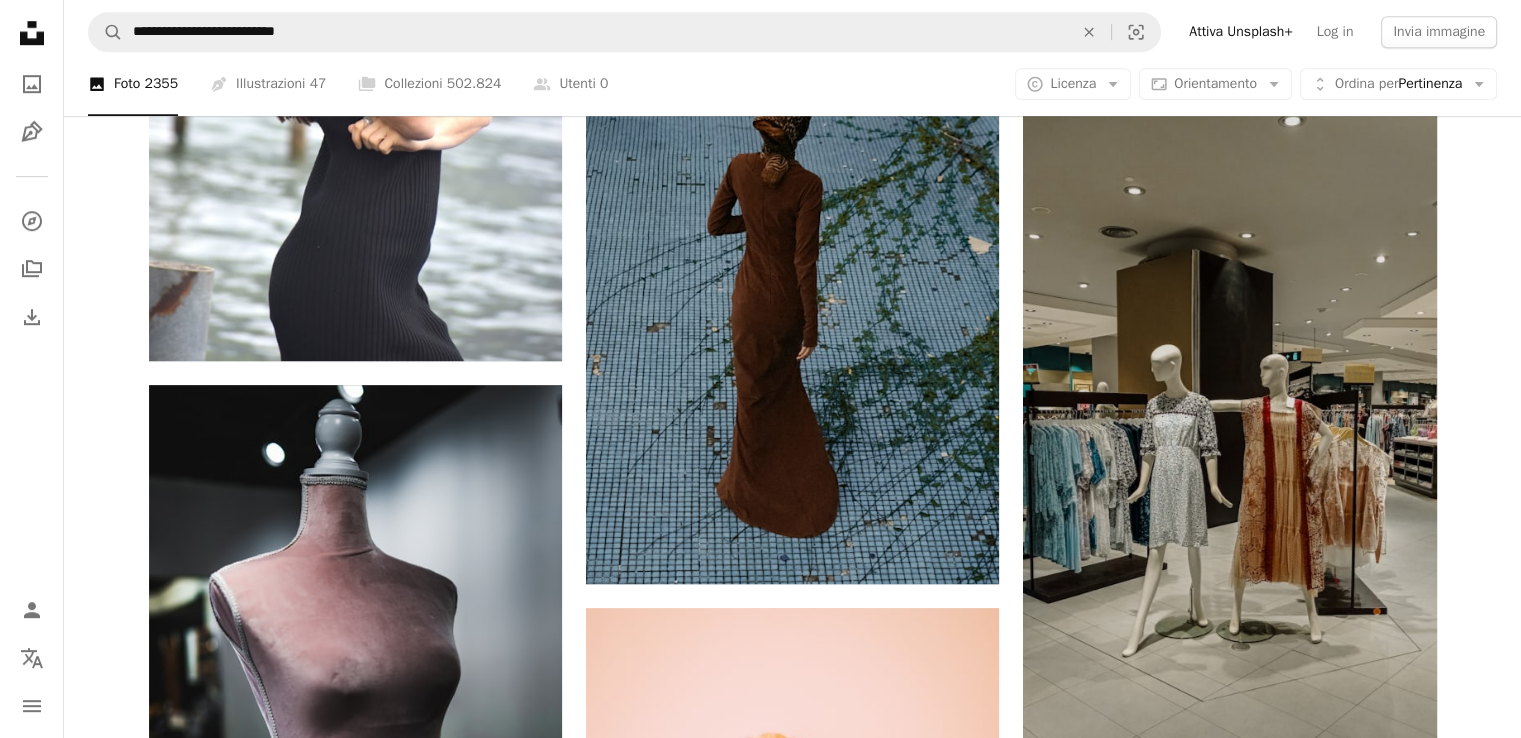 scroll, scrollTop: 1433, scrollLeft: 0, axis: vertical 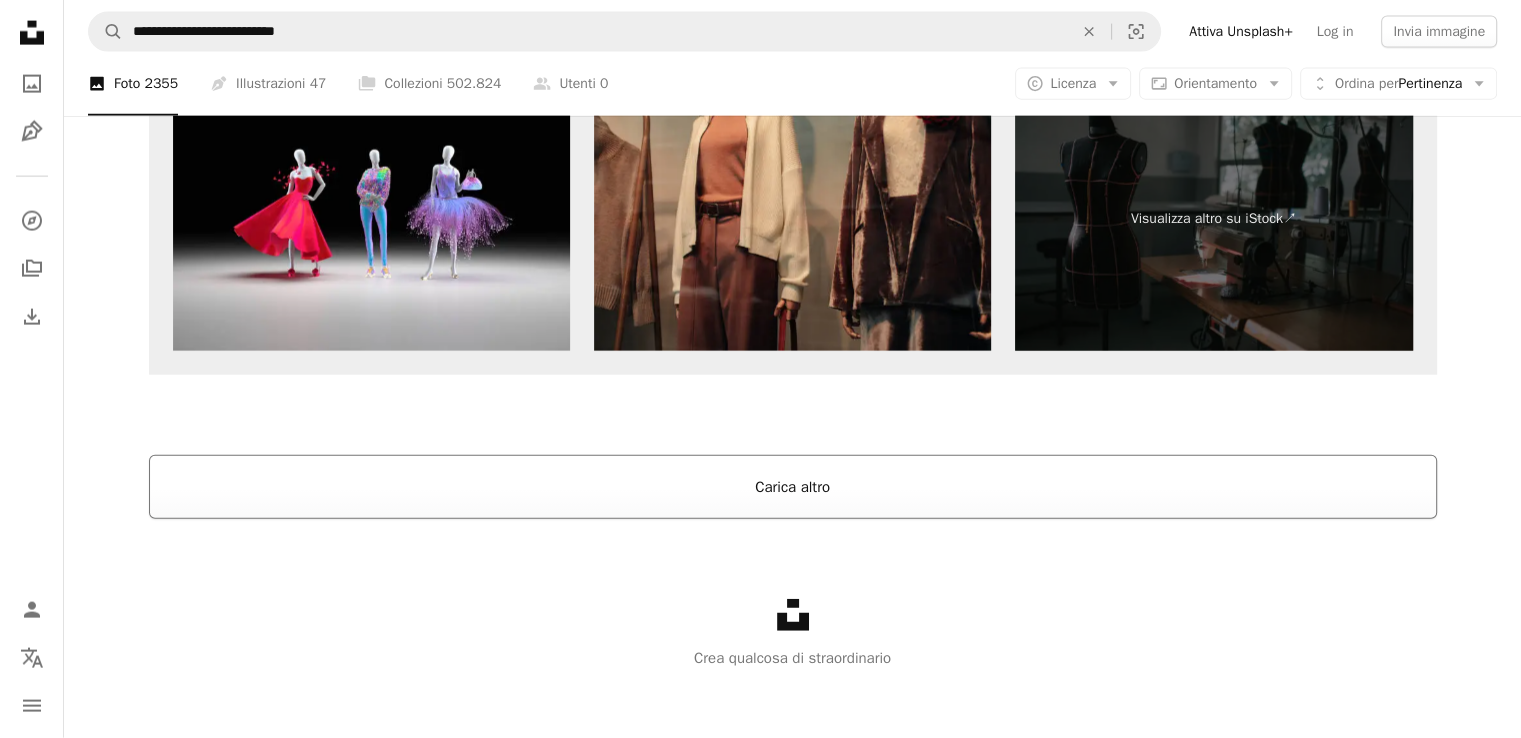 click on "Carica altro" at bounding box center (793, 487) 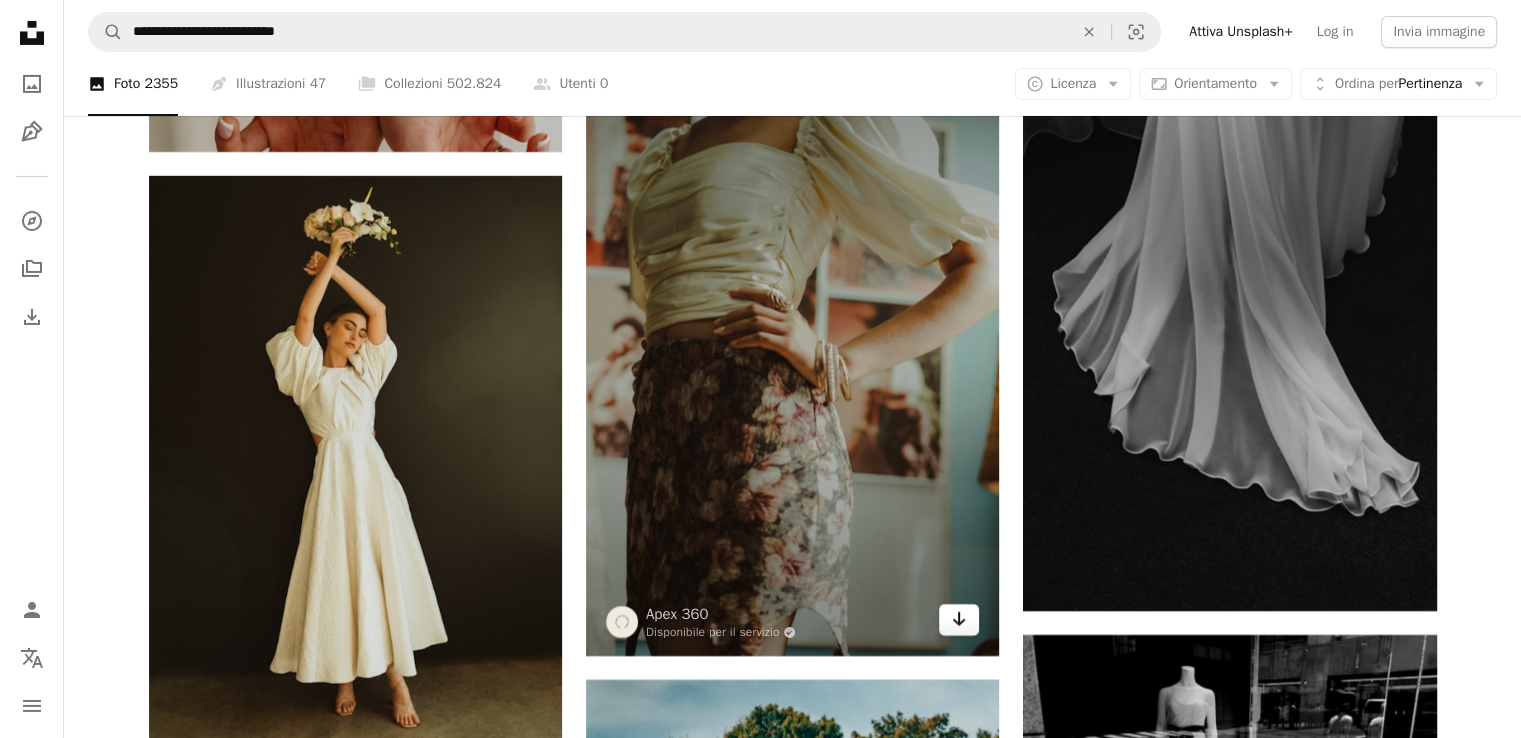 scroll, scrollTop: 7164, scrollLeft: 0, axis: vertical 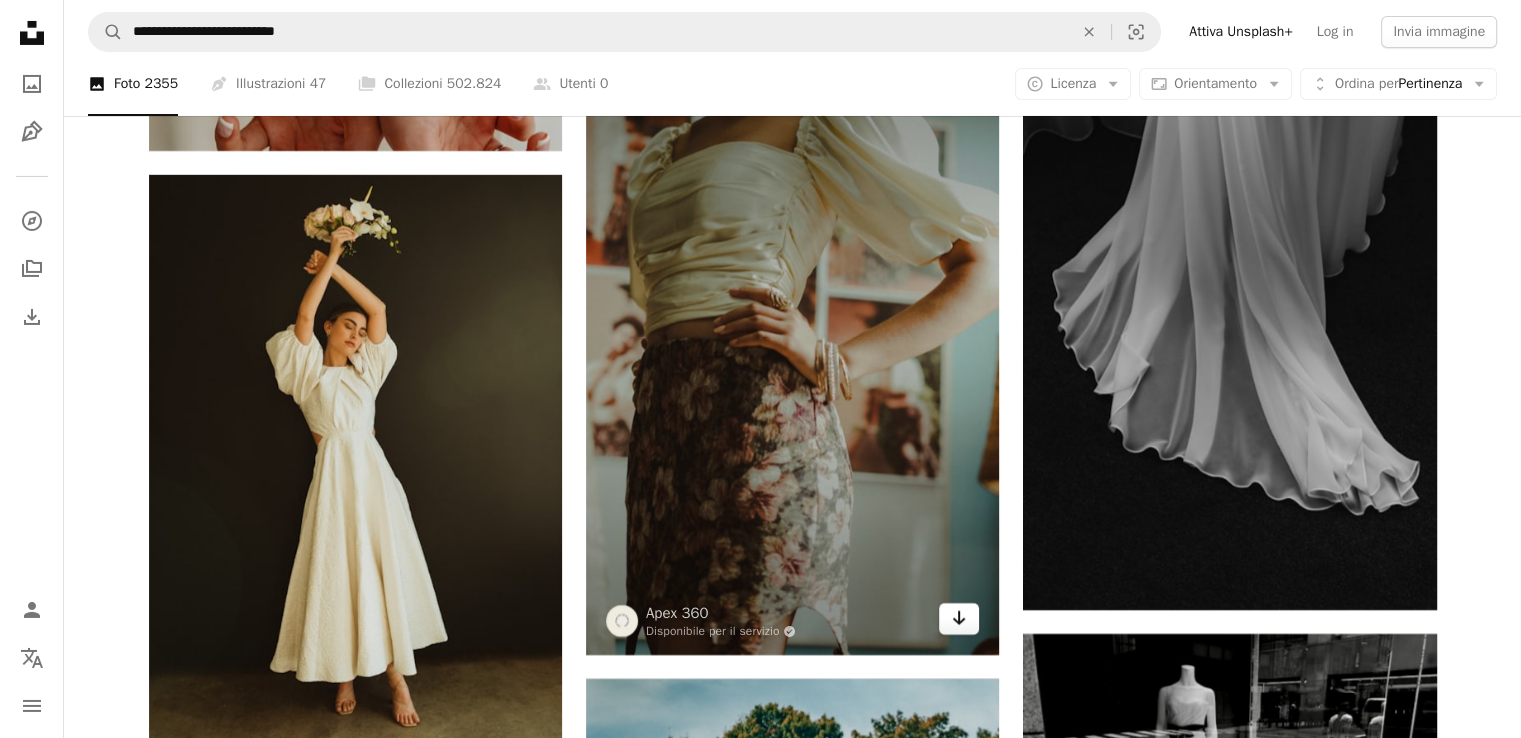 click on "Arrow pointing down" 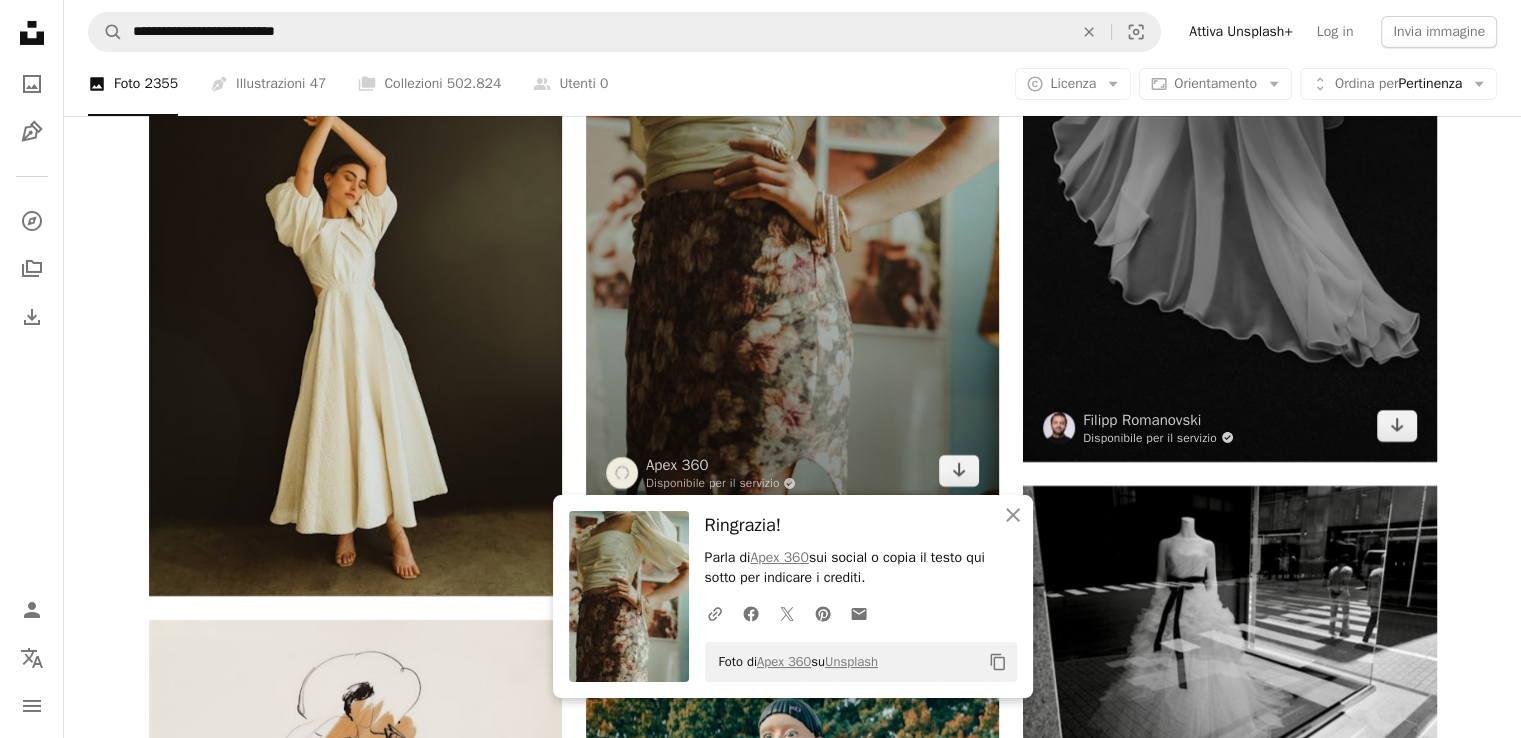 scroll, scrollTop: 7330, scrollLeft: 0, axis: vertical 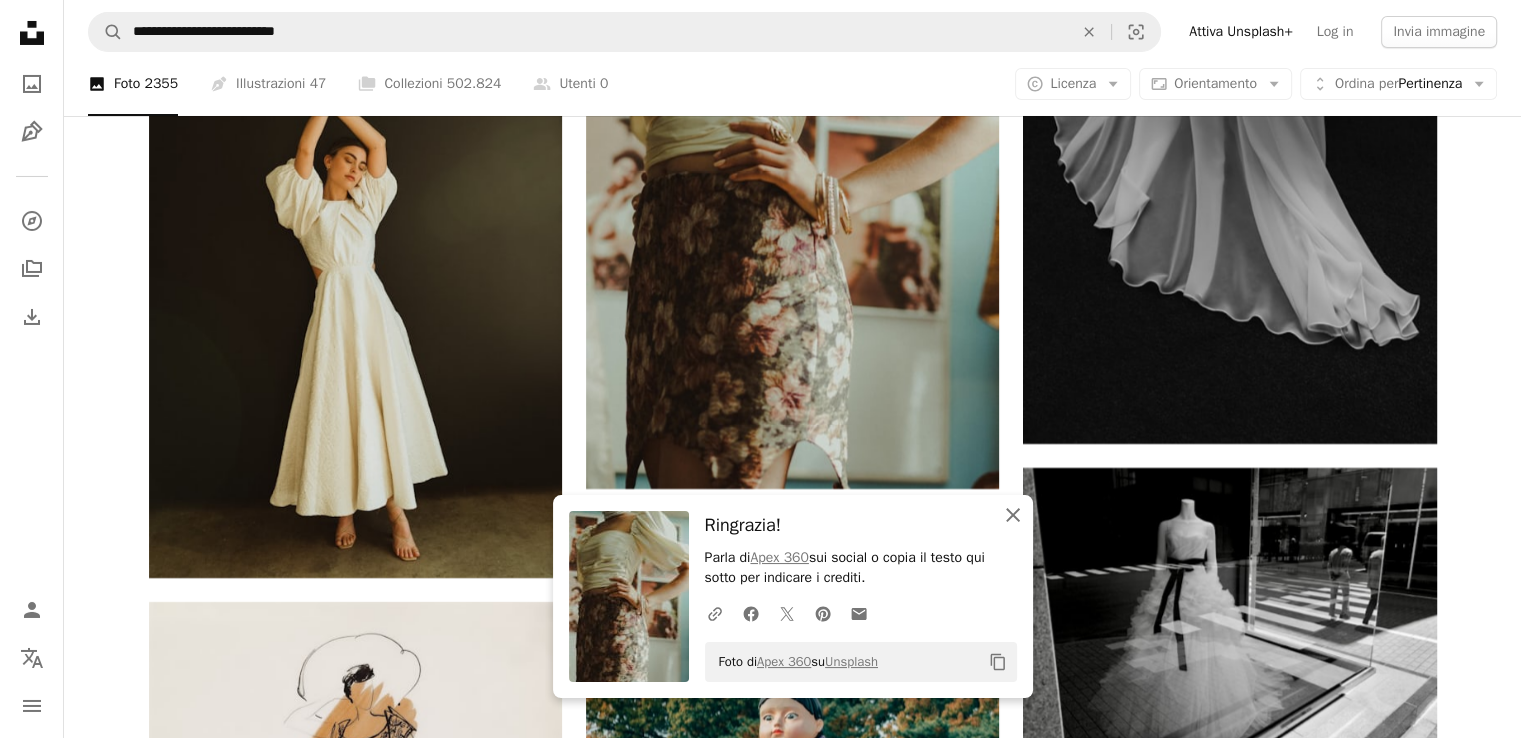 click on "An X shape" 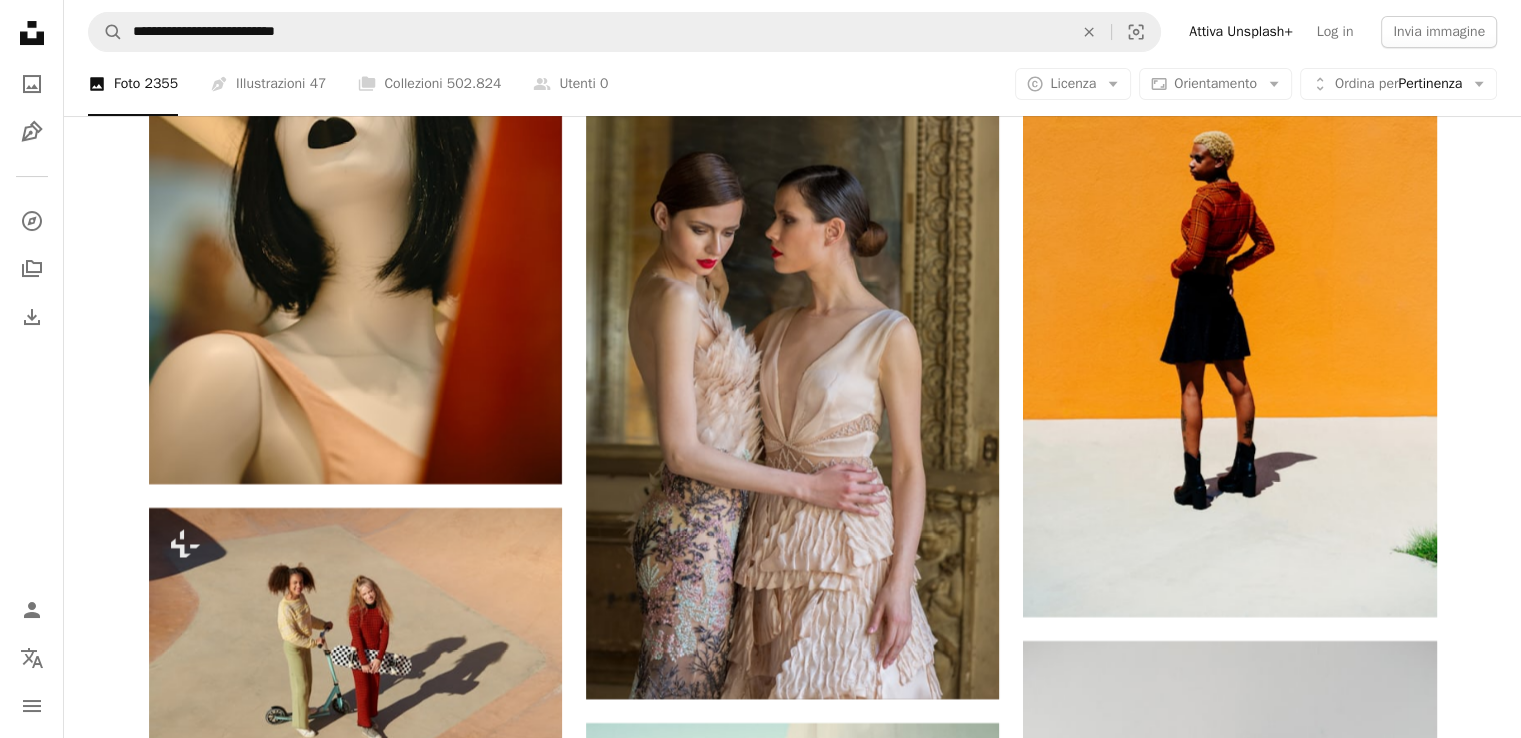 scroll, scrollTop: 15530, scrollLeft: 0, axis: vertical 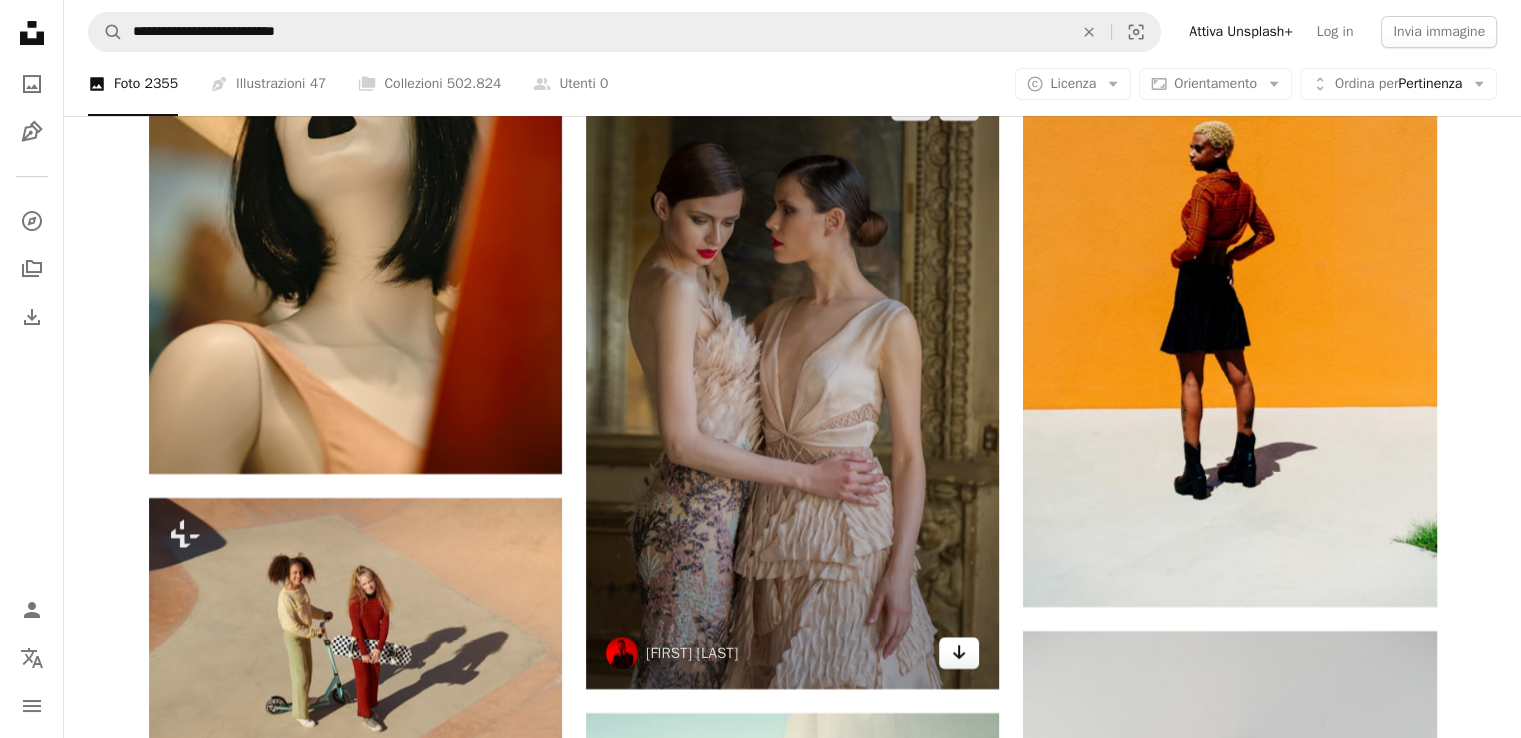 click on "Arrow pointing down" 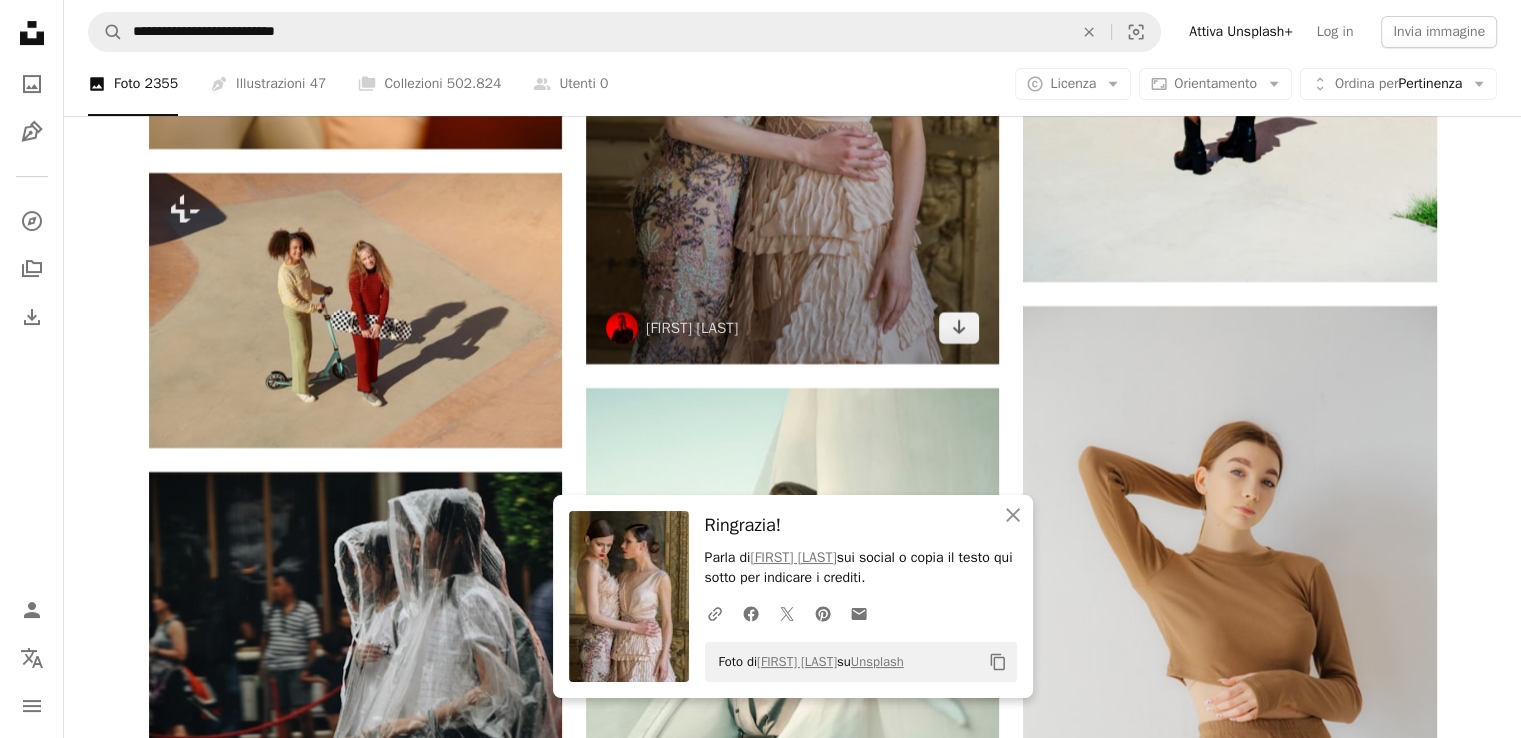 scroll, scrollTop: 15864, scrollLeft: 0, axis: vertical 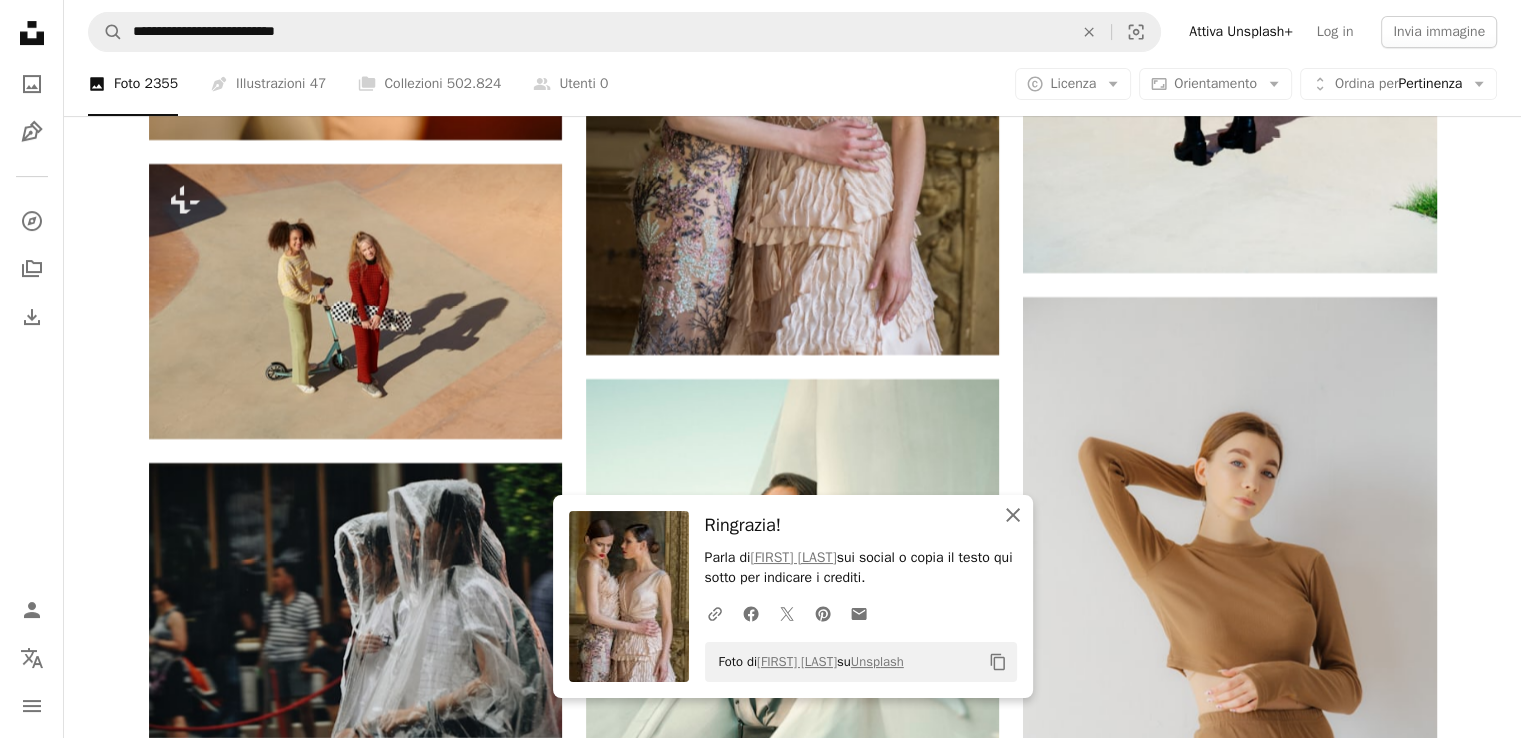 click on "An X shape" 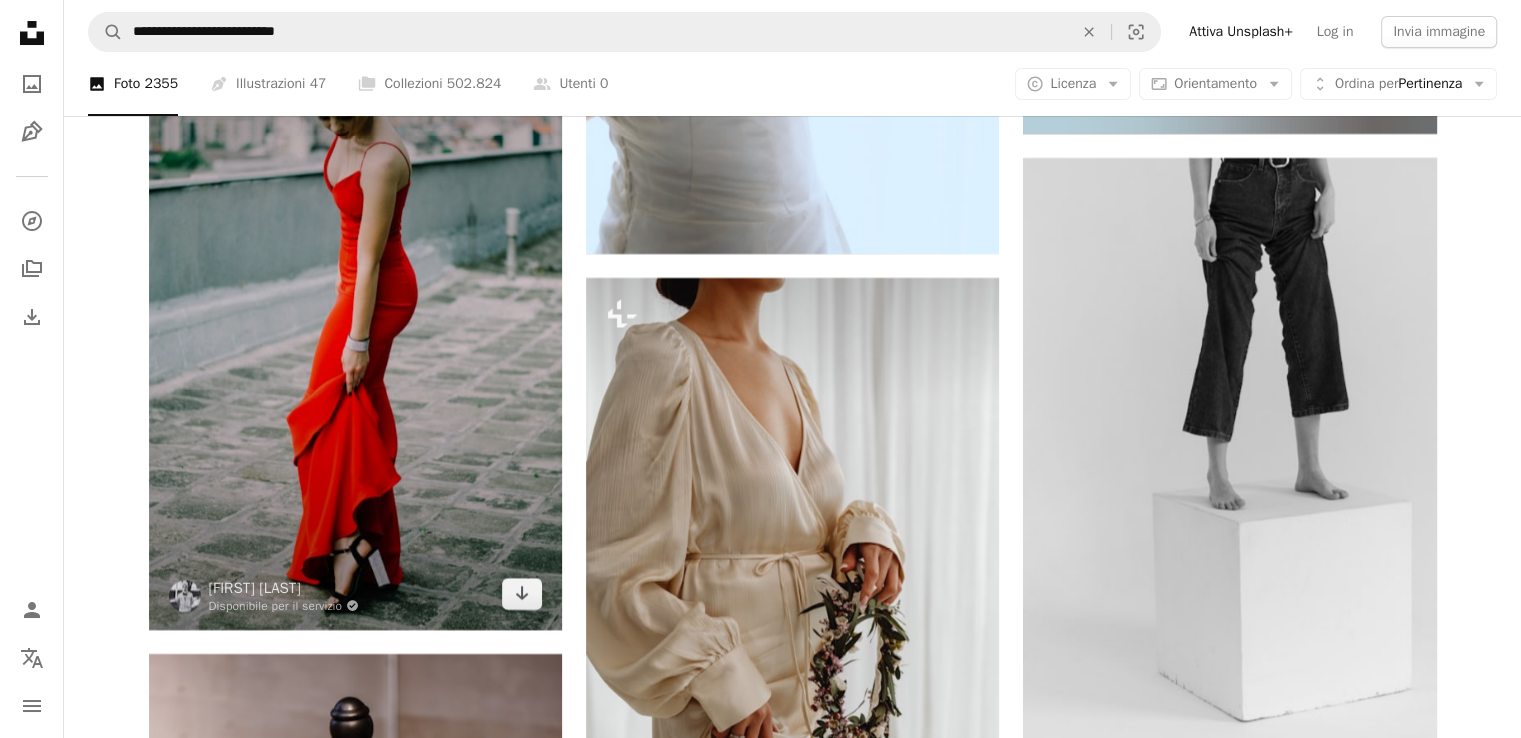 scroll, scrollTop: 23030, scrollLeft: 0, axis: vertical 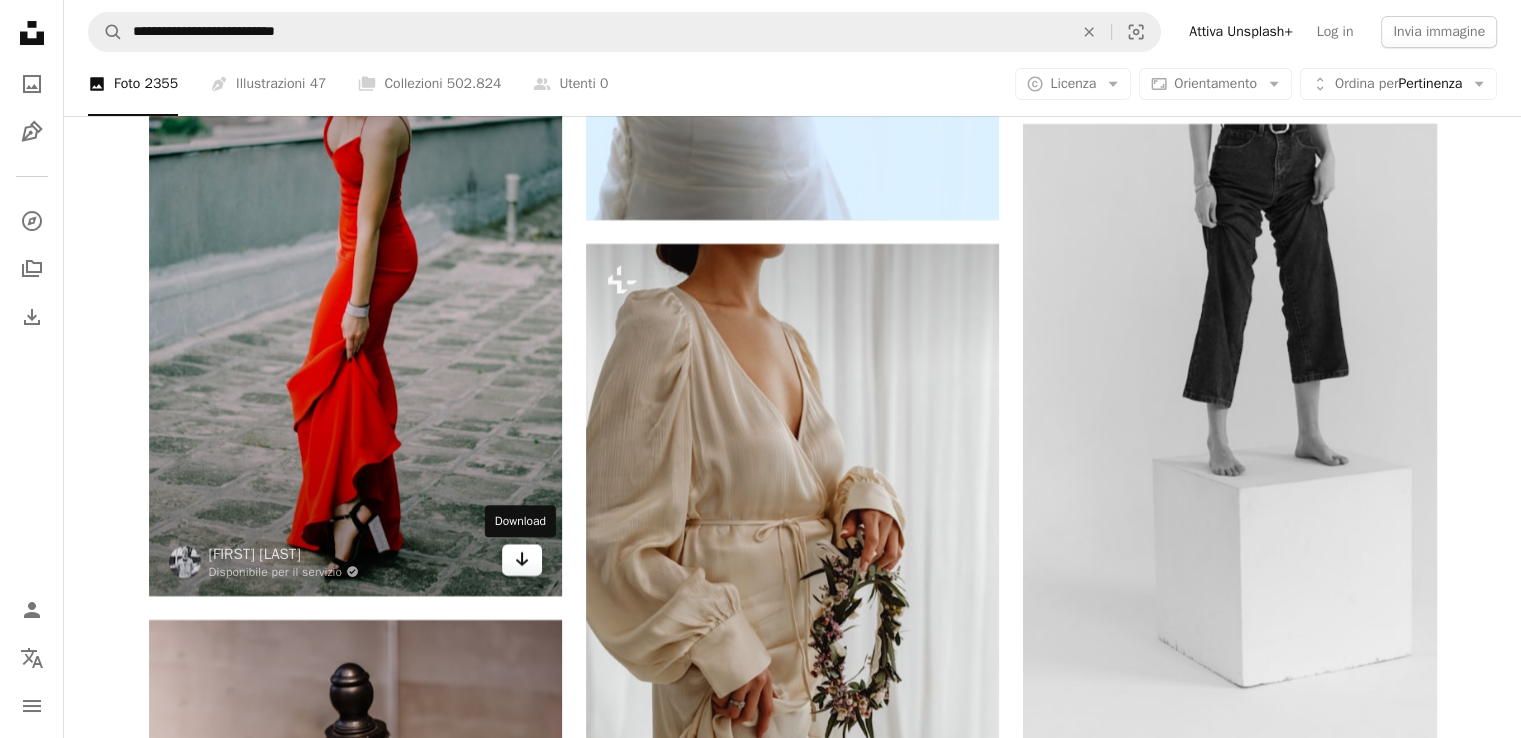 click on "Arrow pointing down" 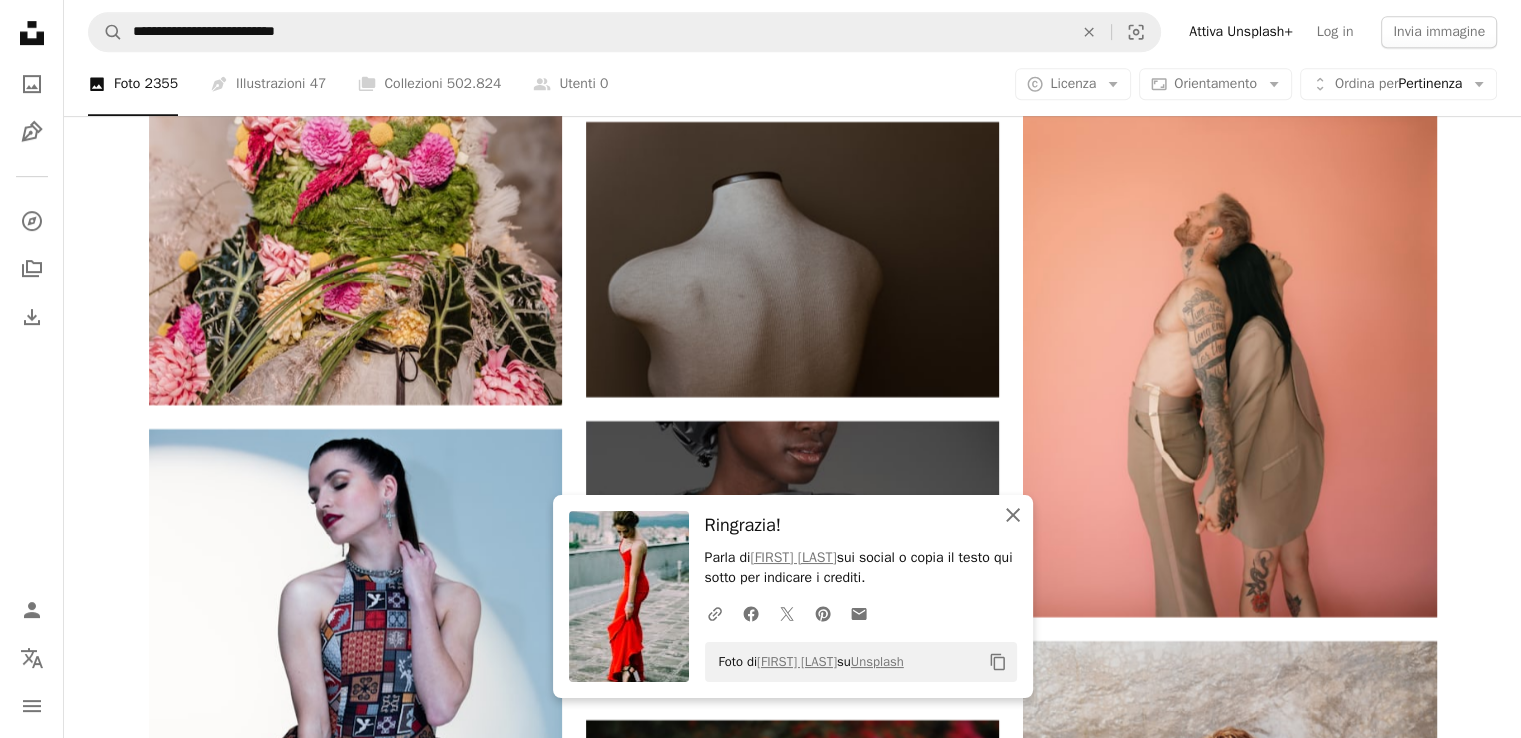 click on "An X shape" 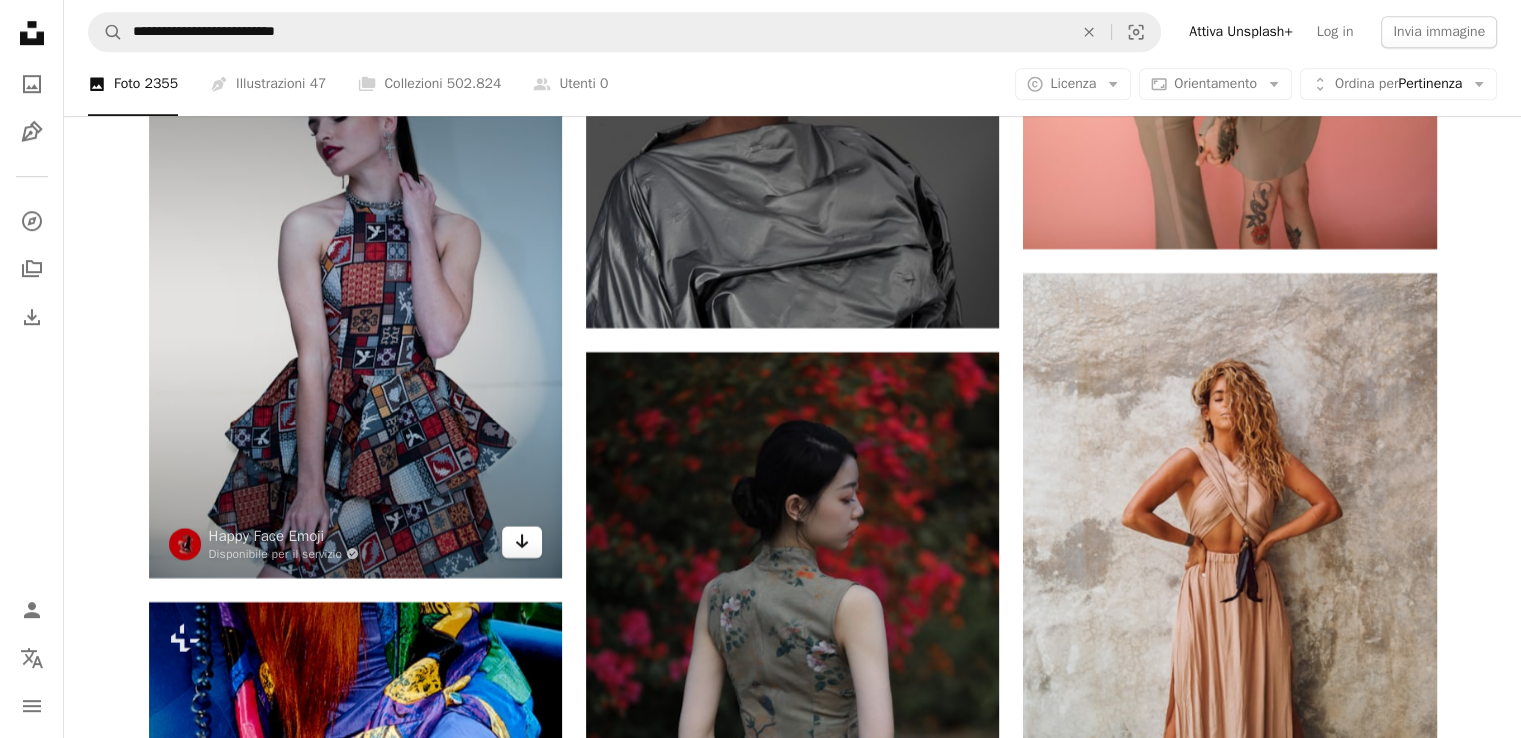 scroll, scrollTop: 24164, scrollLeft: 0, axis: vertical 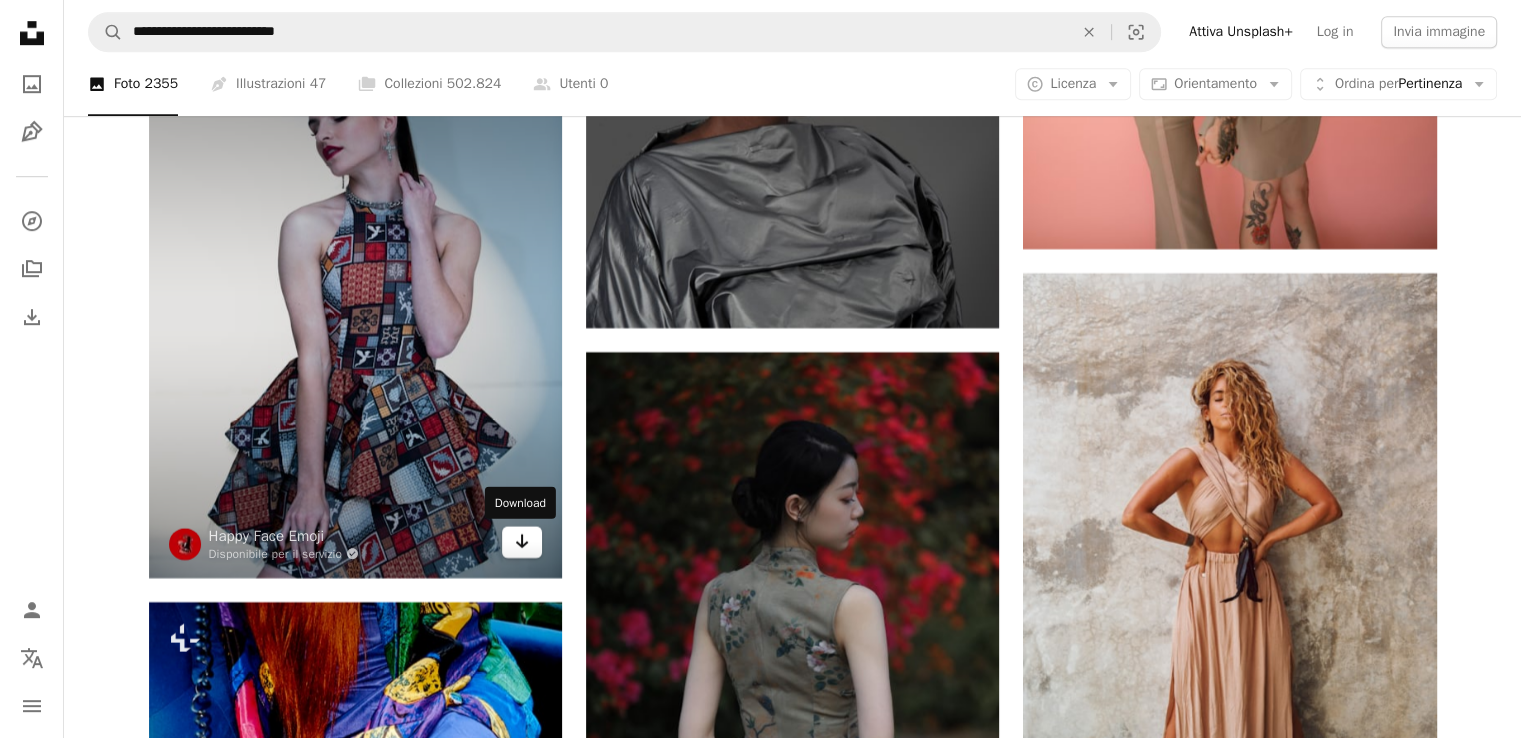 click on "Arrow pointing down" 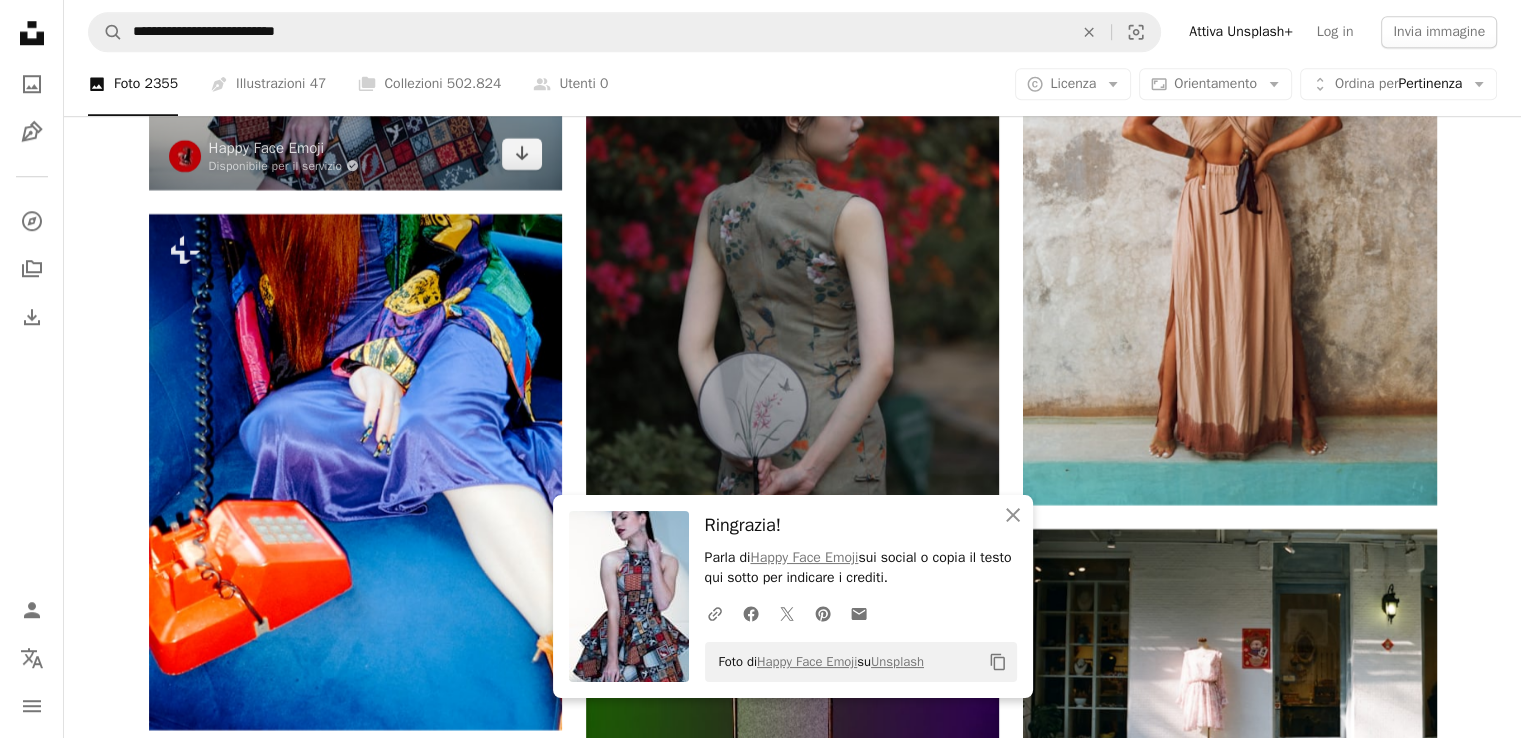 scroll, scrollTop: 24564, scrollLeft: 0, axis: vertical 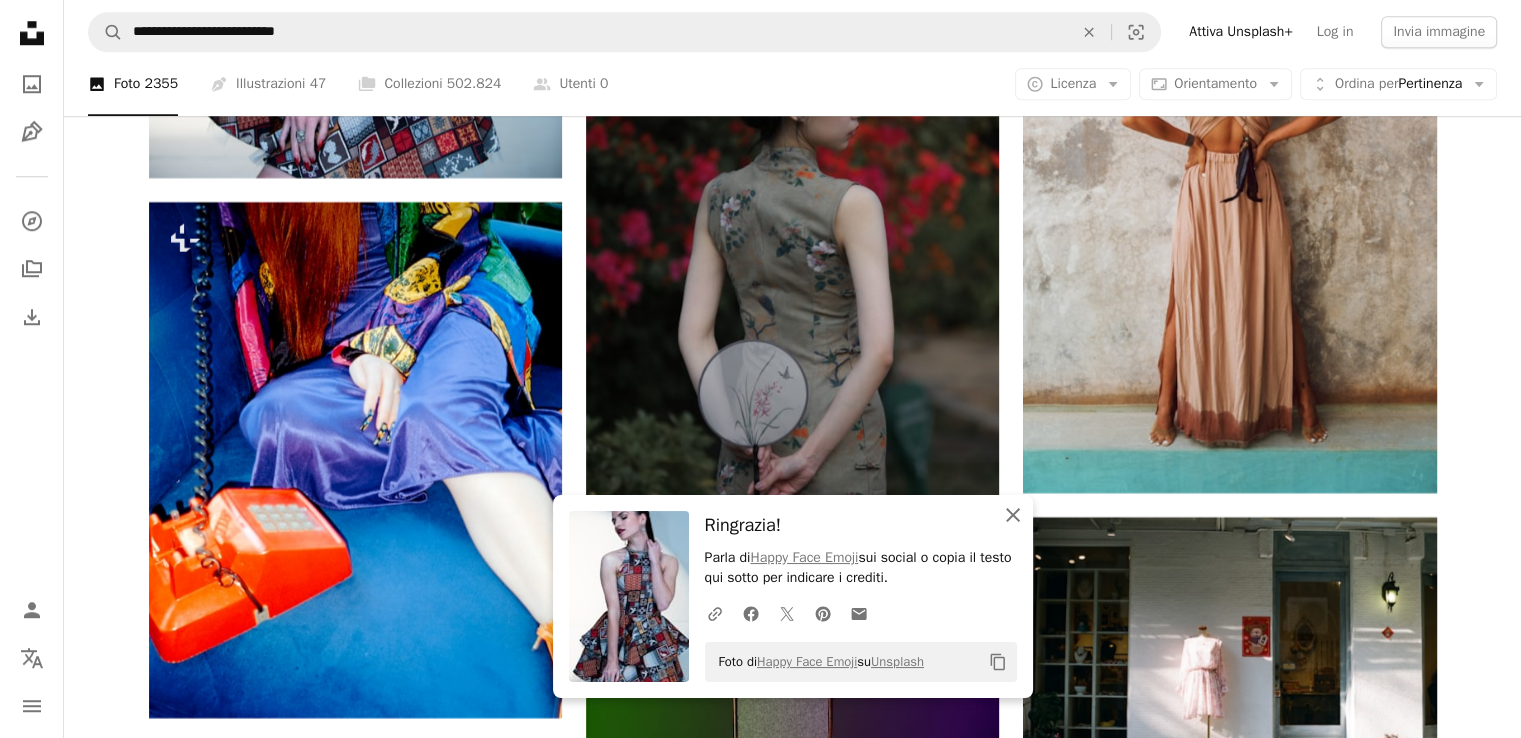 click on "An X shape" 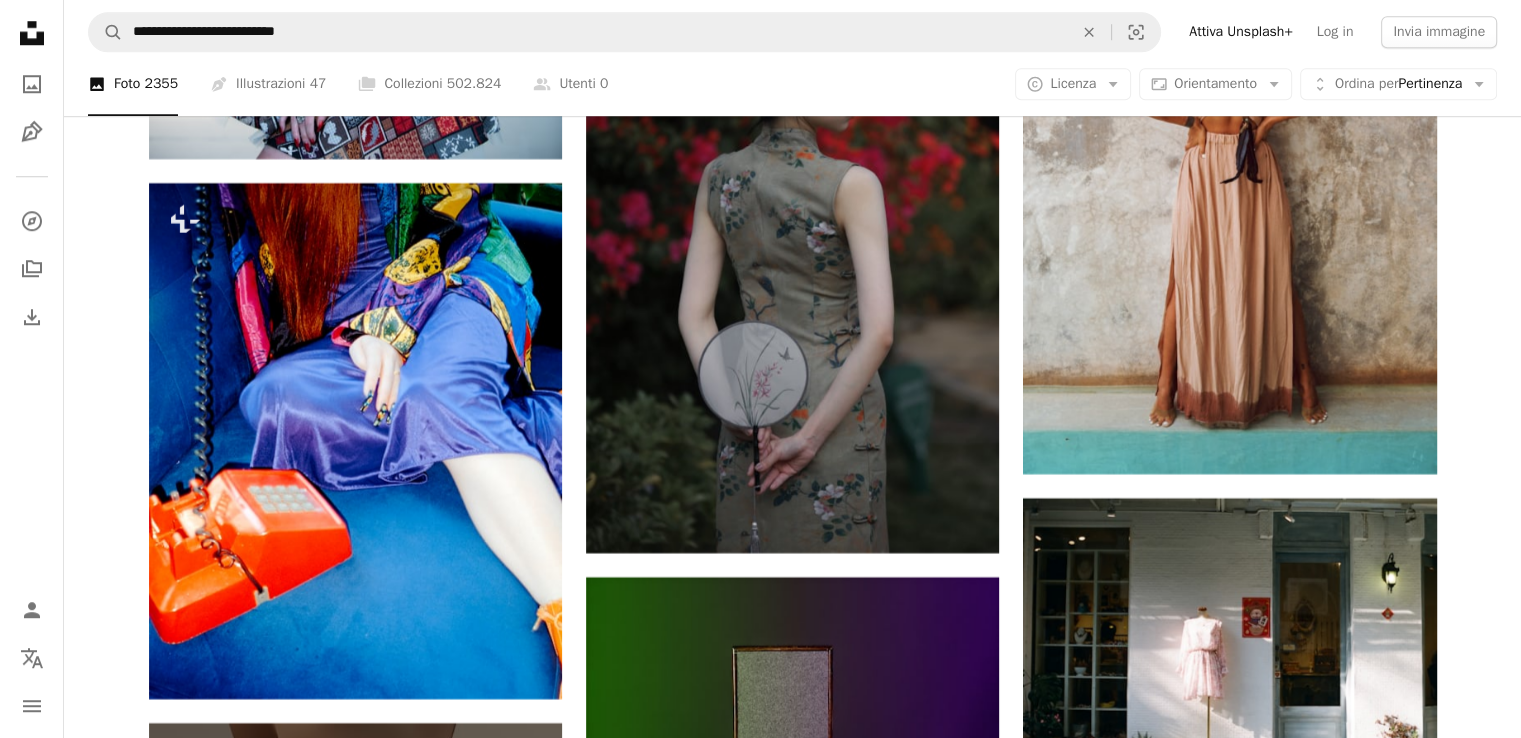 scroll, scrollTop: 24596, scrollLeft: 0, axis: vertical 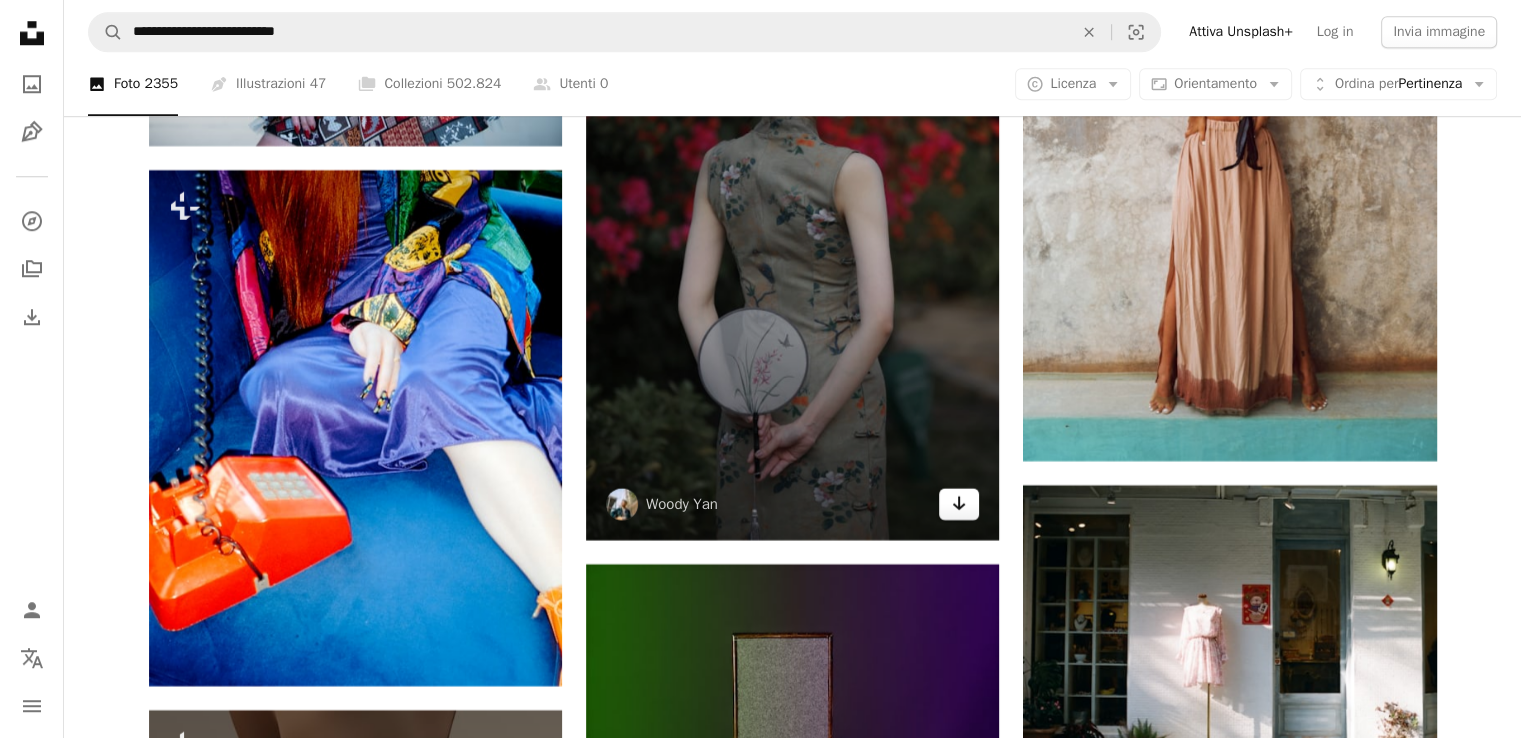click on "Arrow pointing down" at bounding box center [959, 504] 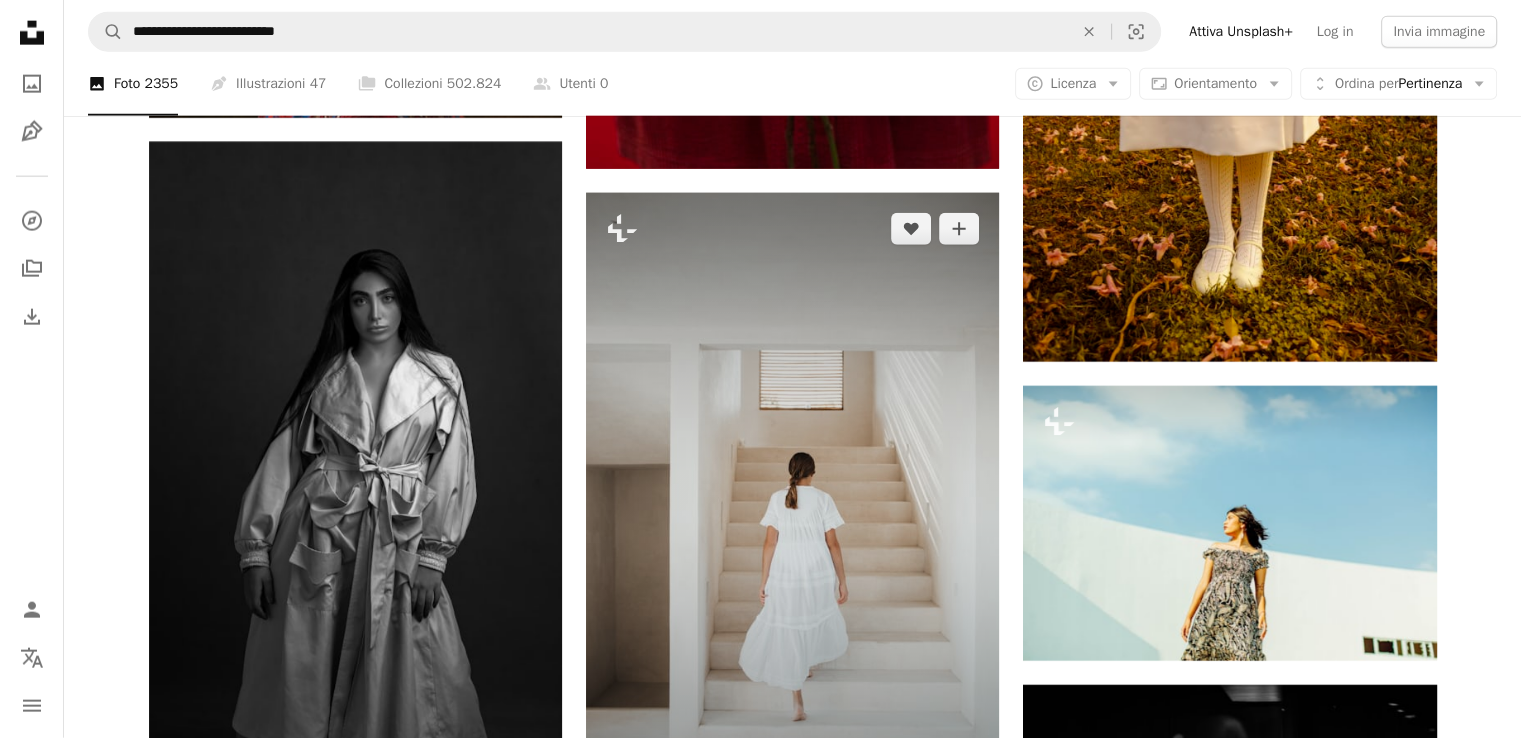 scroll, scrollTop: 27764, scrollLeft: 0, axis: vertical 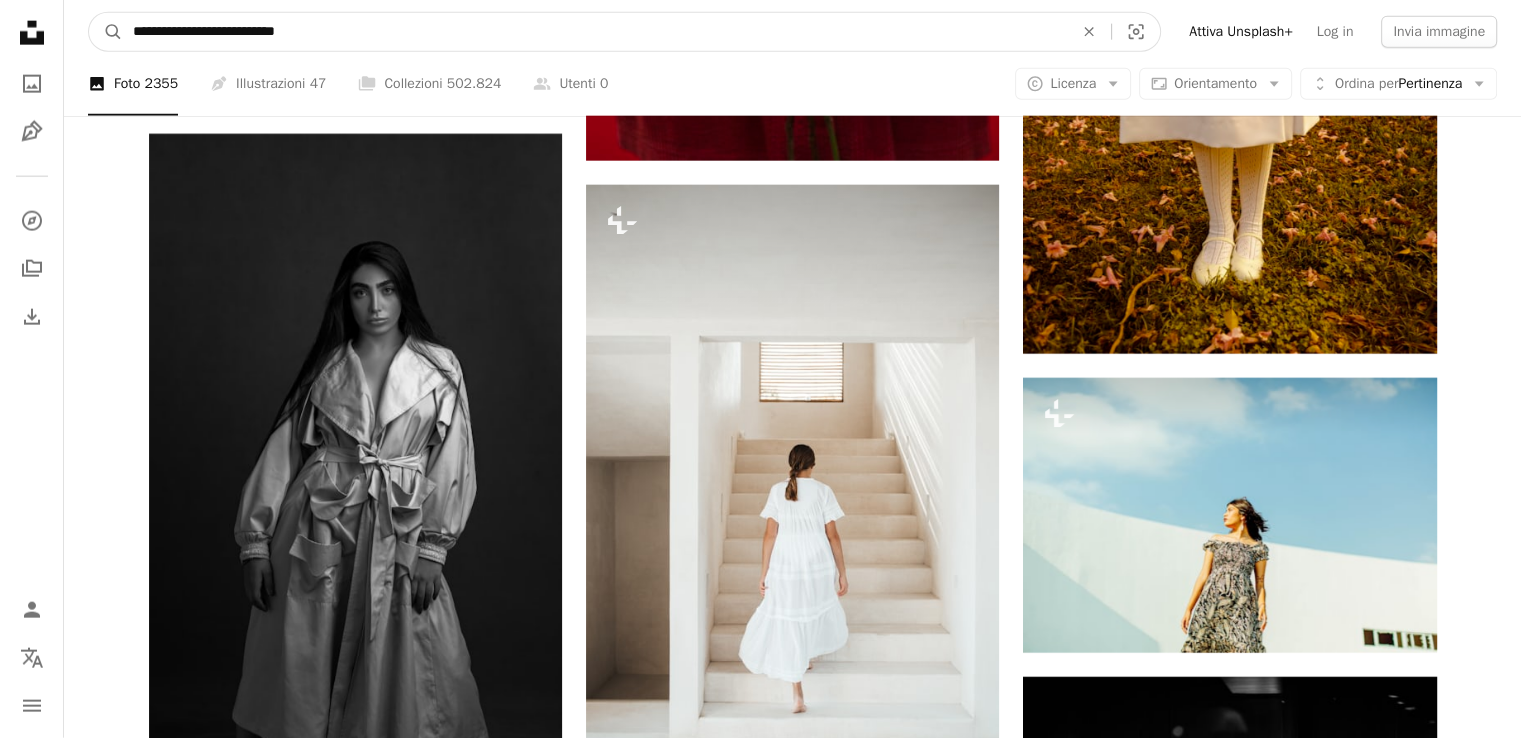 click on "**********" at bounding box center [595, 32] 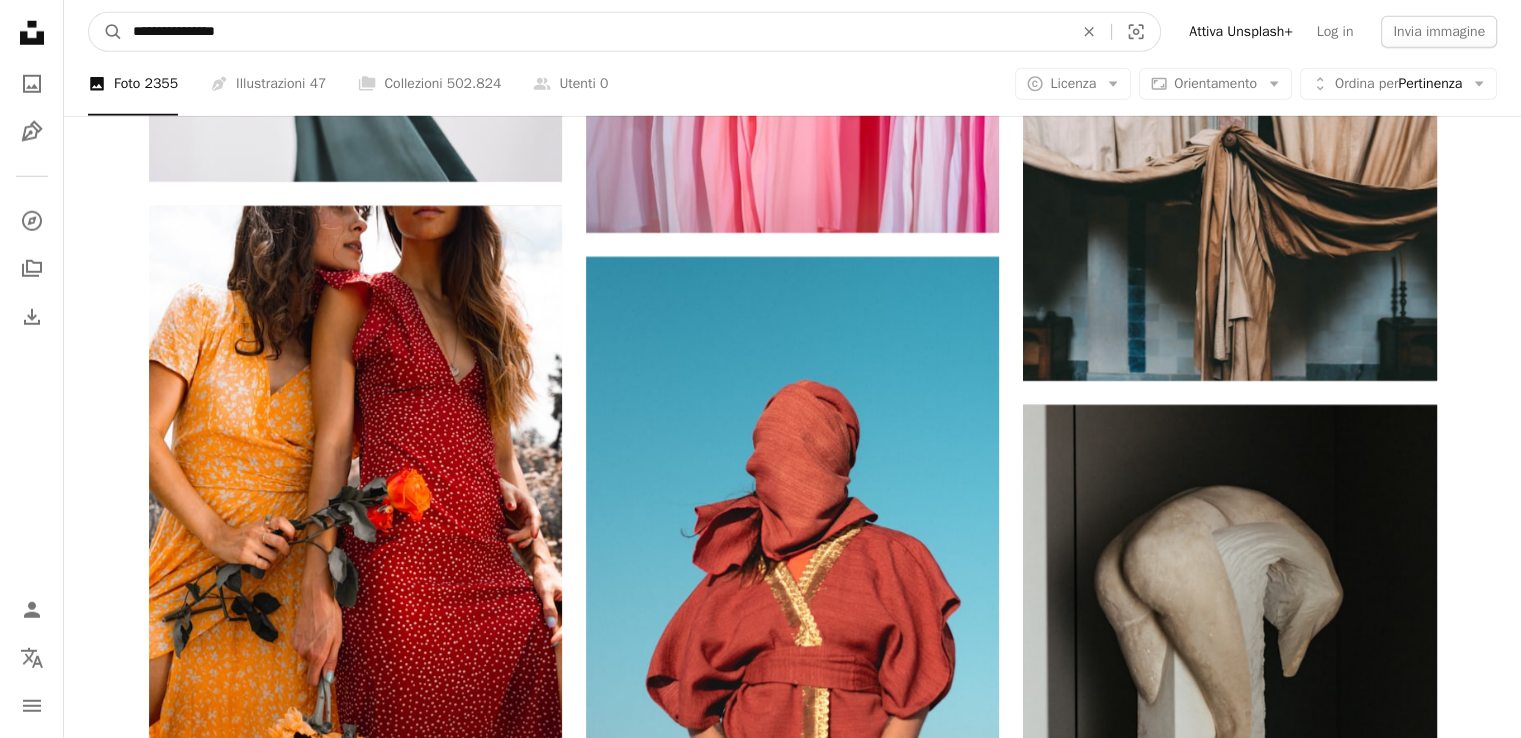 scroll, scrollTop: 28764, scrollLeft: 0, axis: vertical 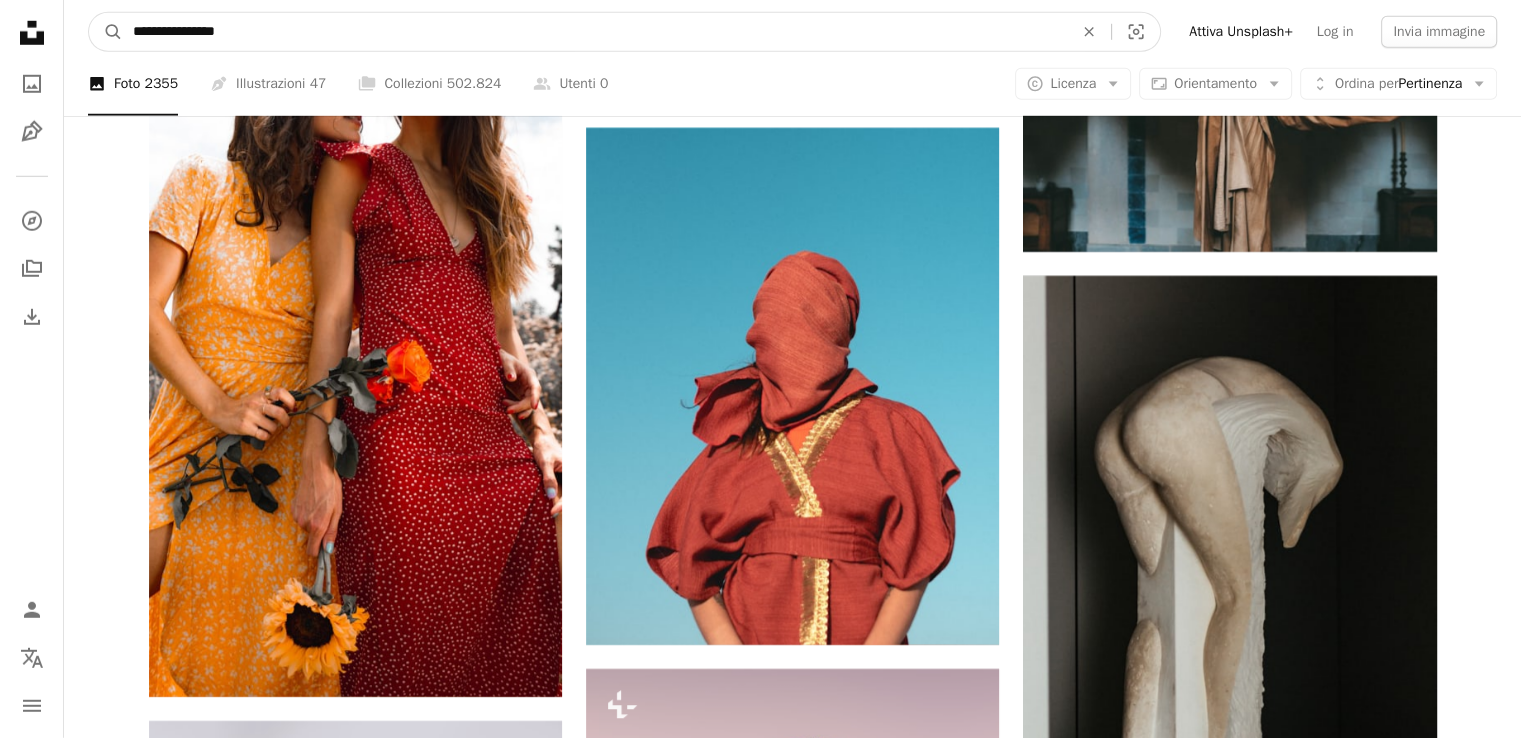 click on "**********" at bounding box center (595, 32) 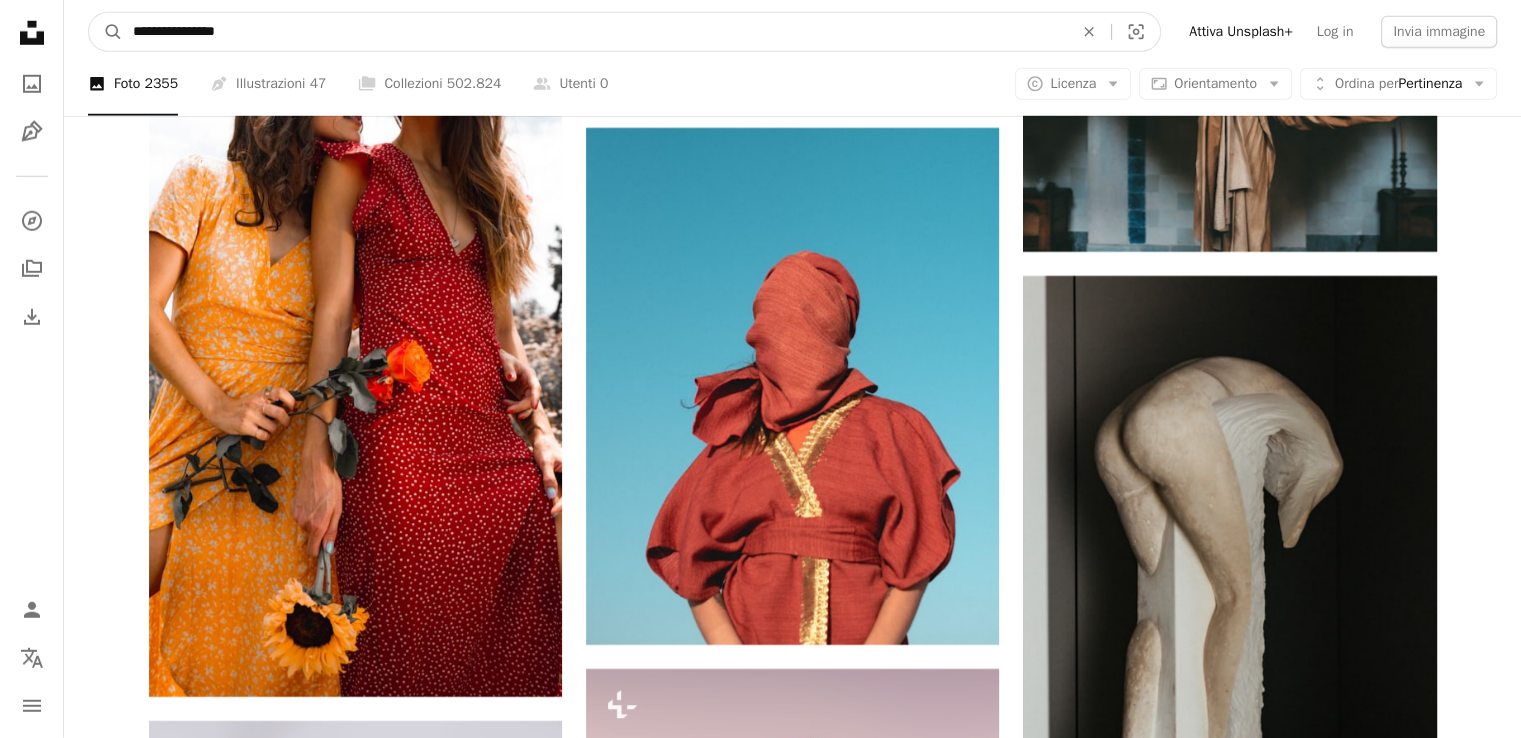drag, startPoint x: 252, startPoint y: 28, endPoint x: 129, endPoint y: 31, distance: 123.03658 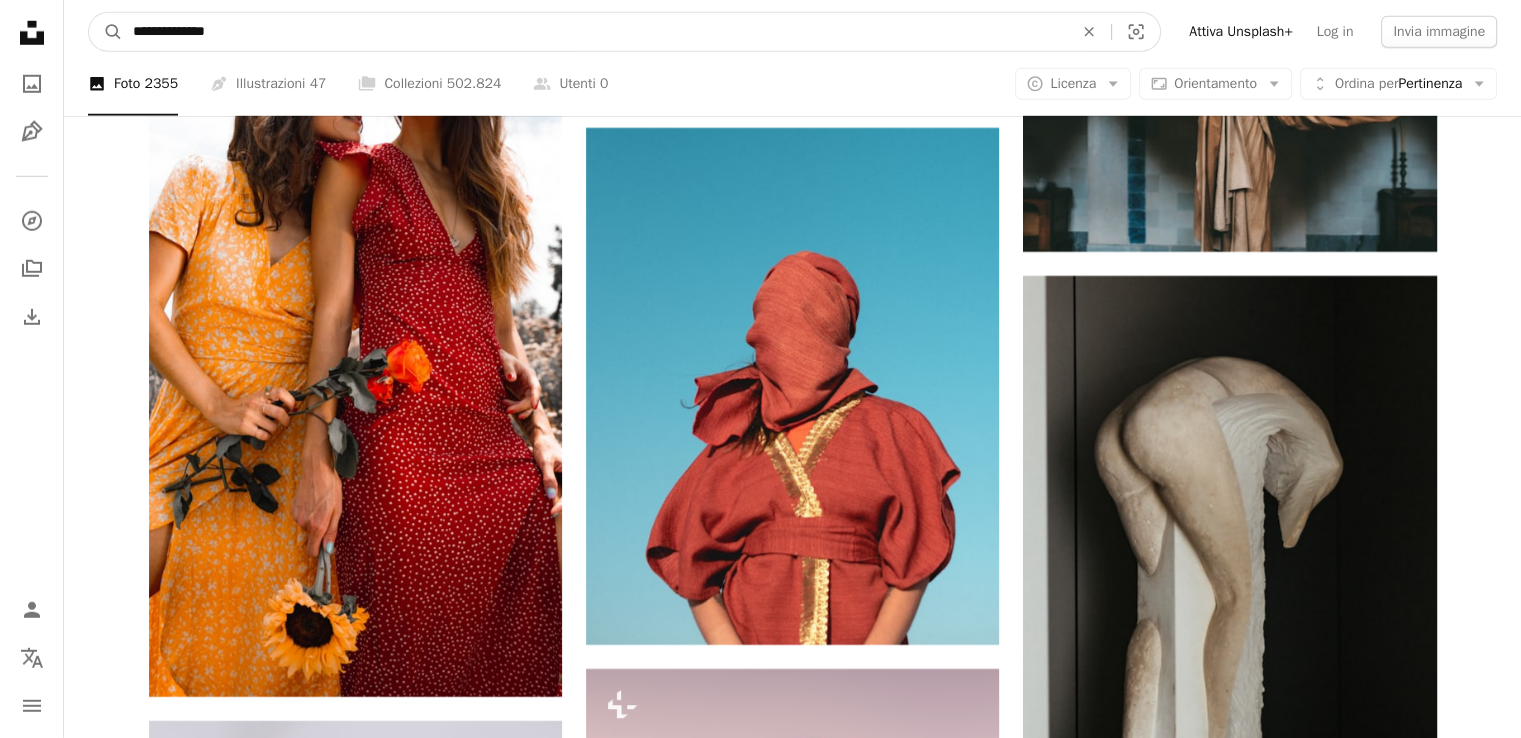 type on "**********" 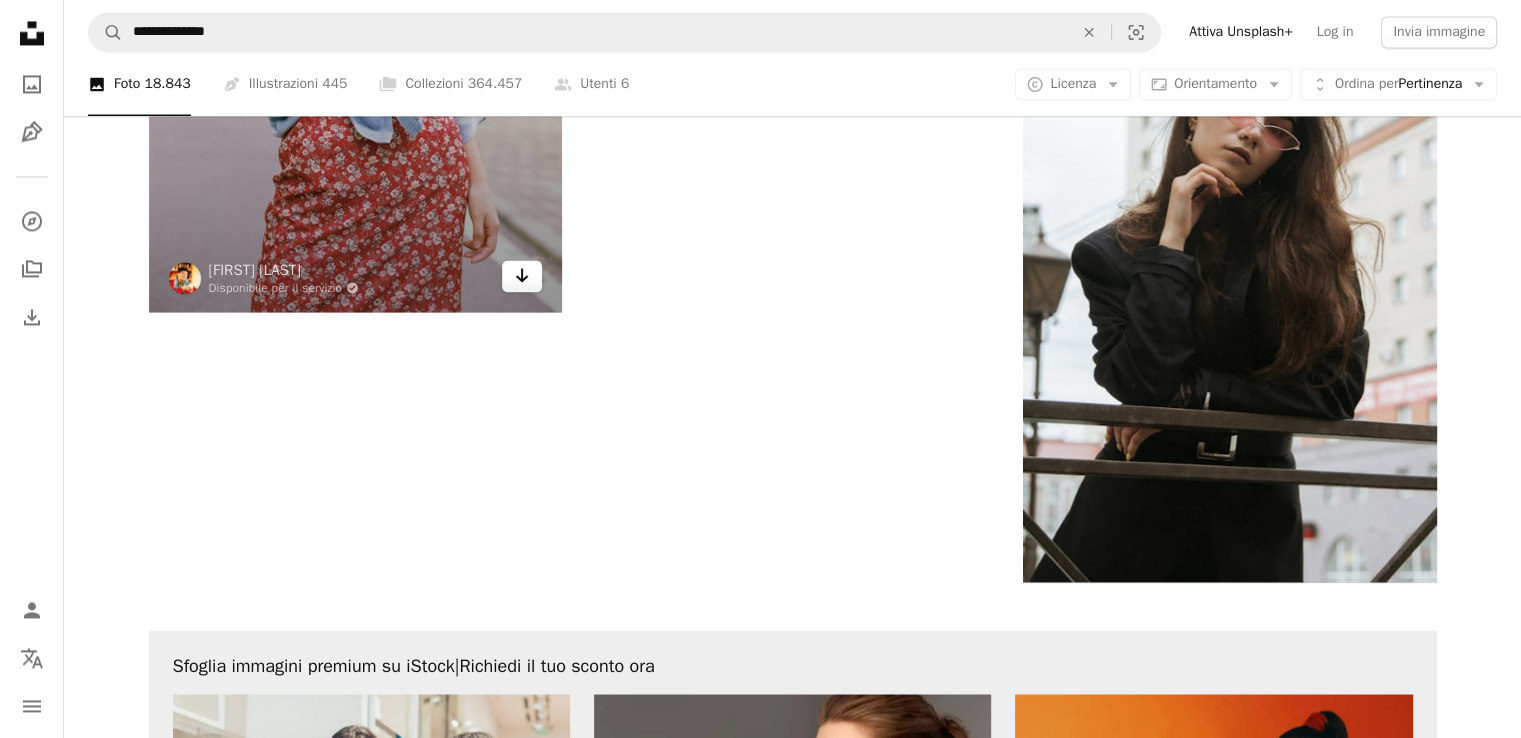 scroll, scrollTop: 3200, scrollLeft: 0, axis: vertical 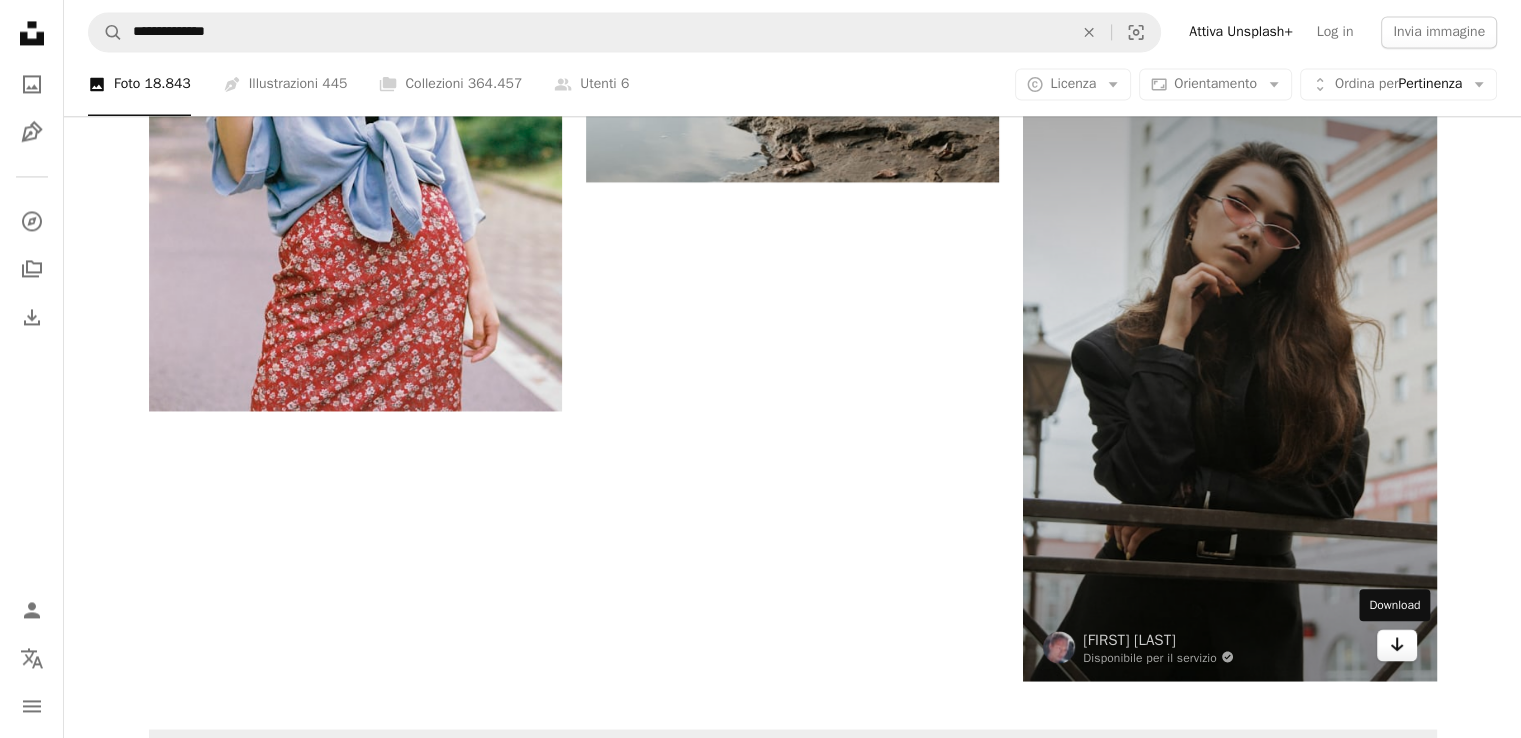 click on "Arrow pointing down" 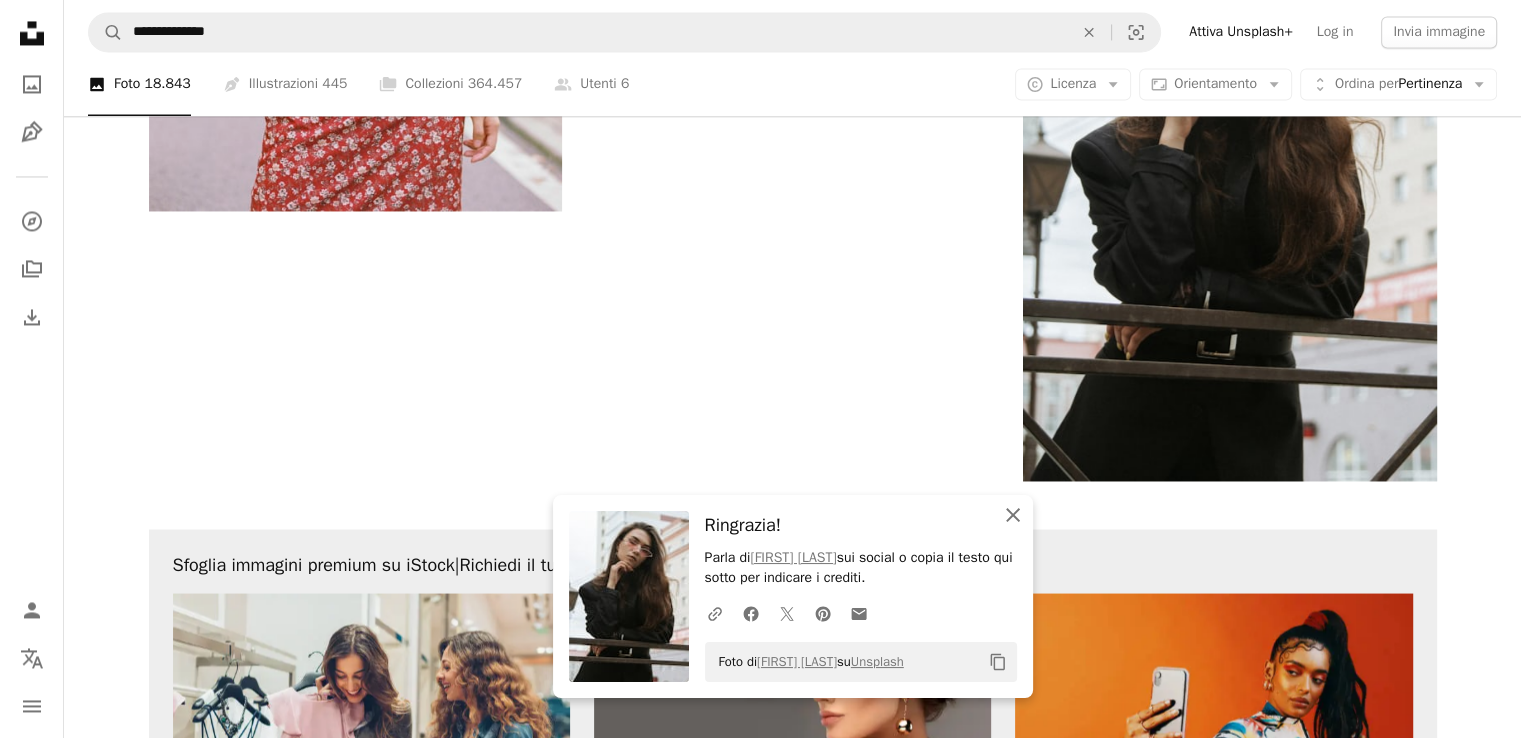 click on "An X shape" 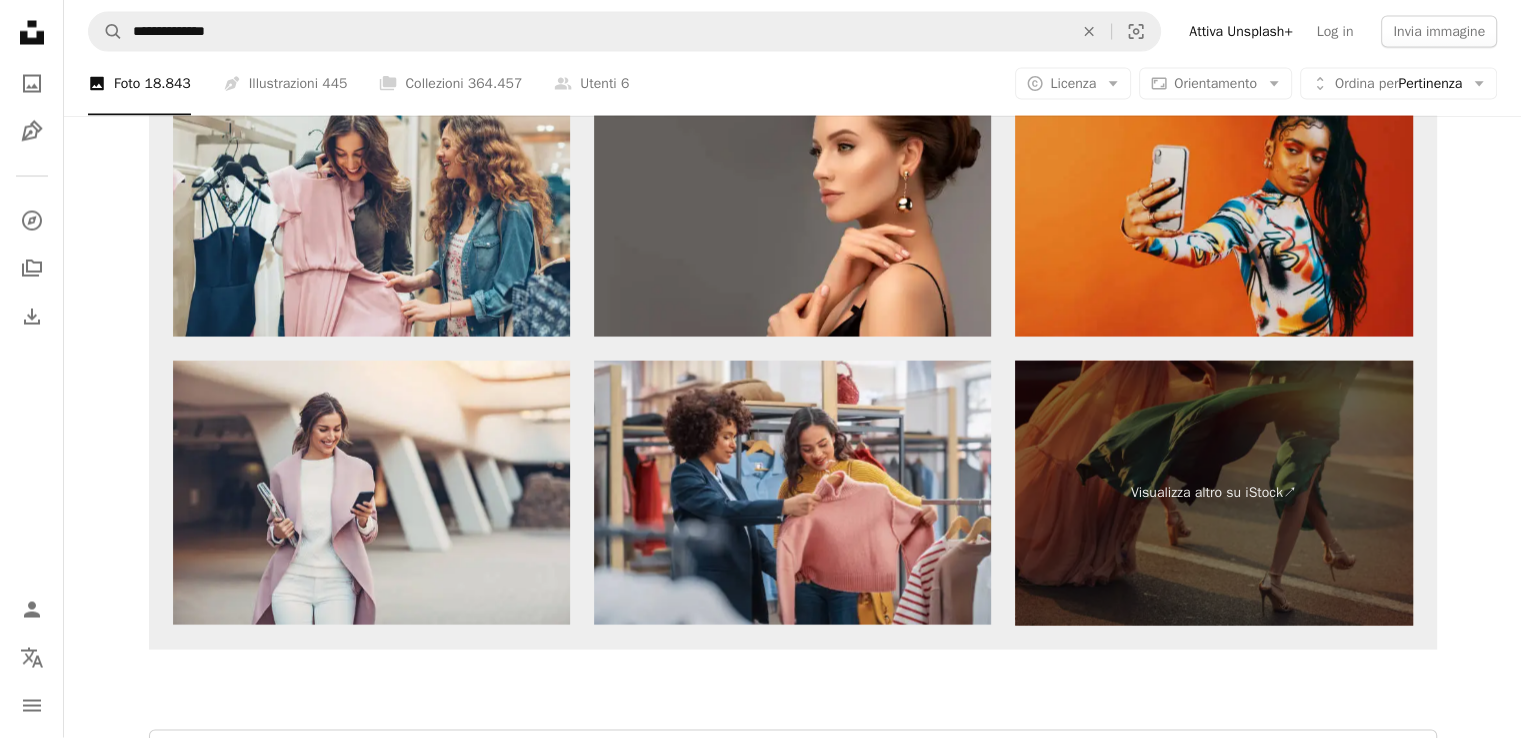 scroll, scrollTop: 4000, scrollLeft: 0, axis: vertical 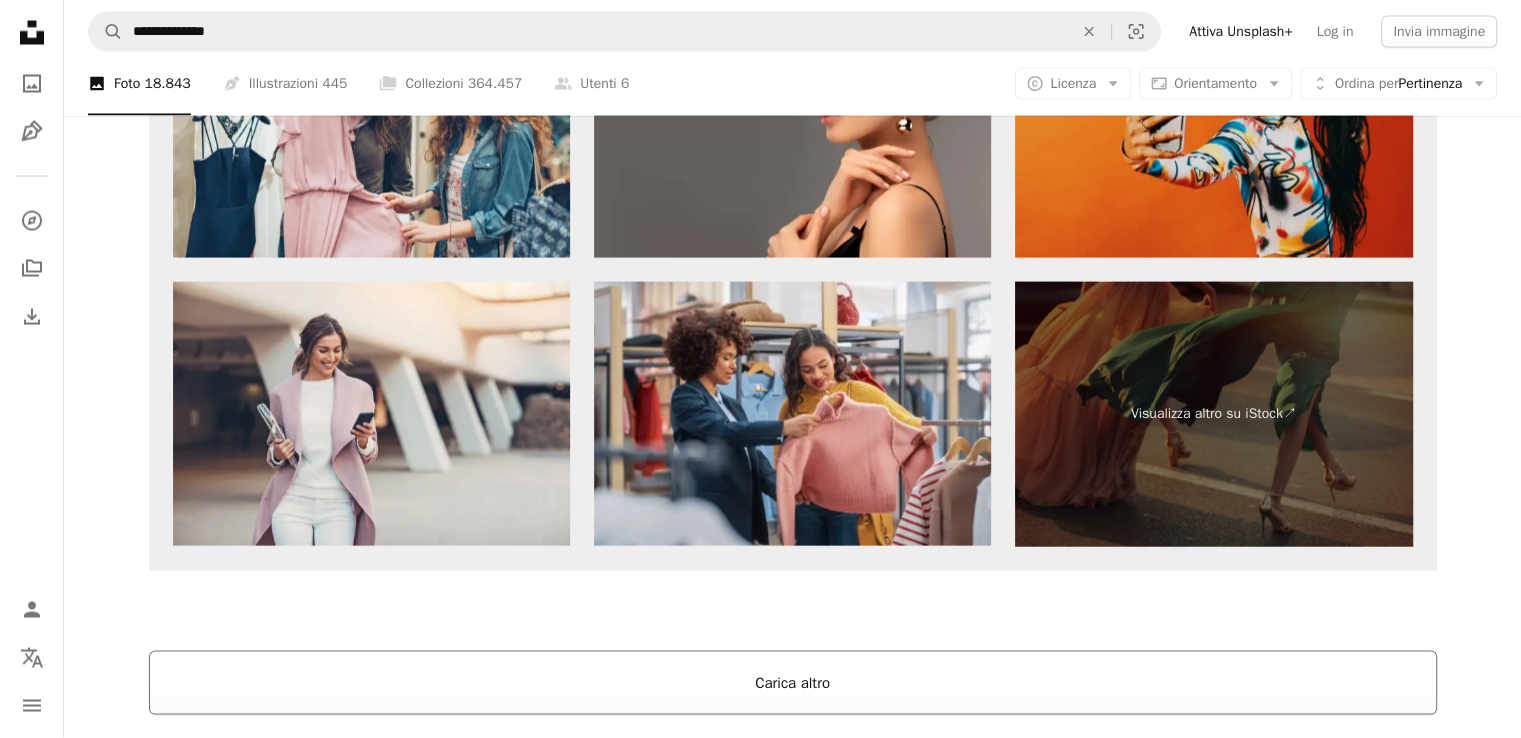click on "Carica altro" at bounding box center [793, 683] 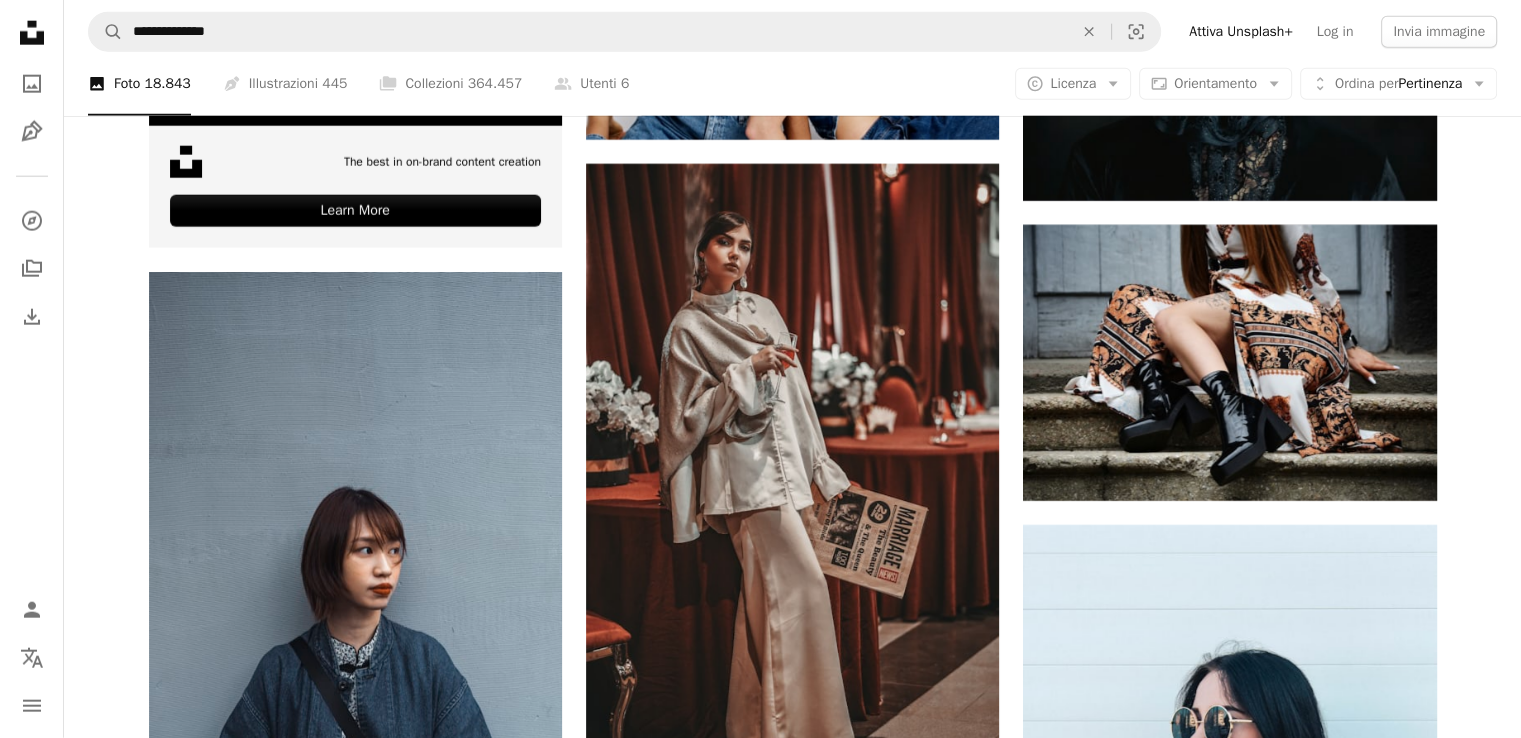 scroll, scrollTop: 5129, scrollLeft: 0, axis: vertical 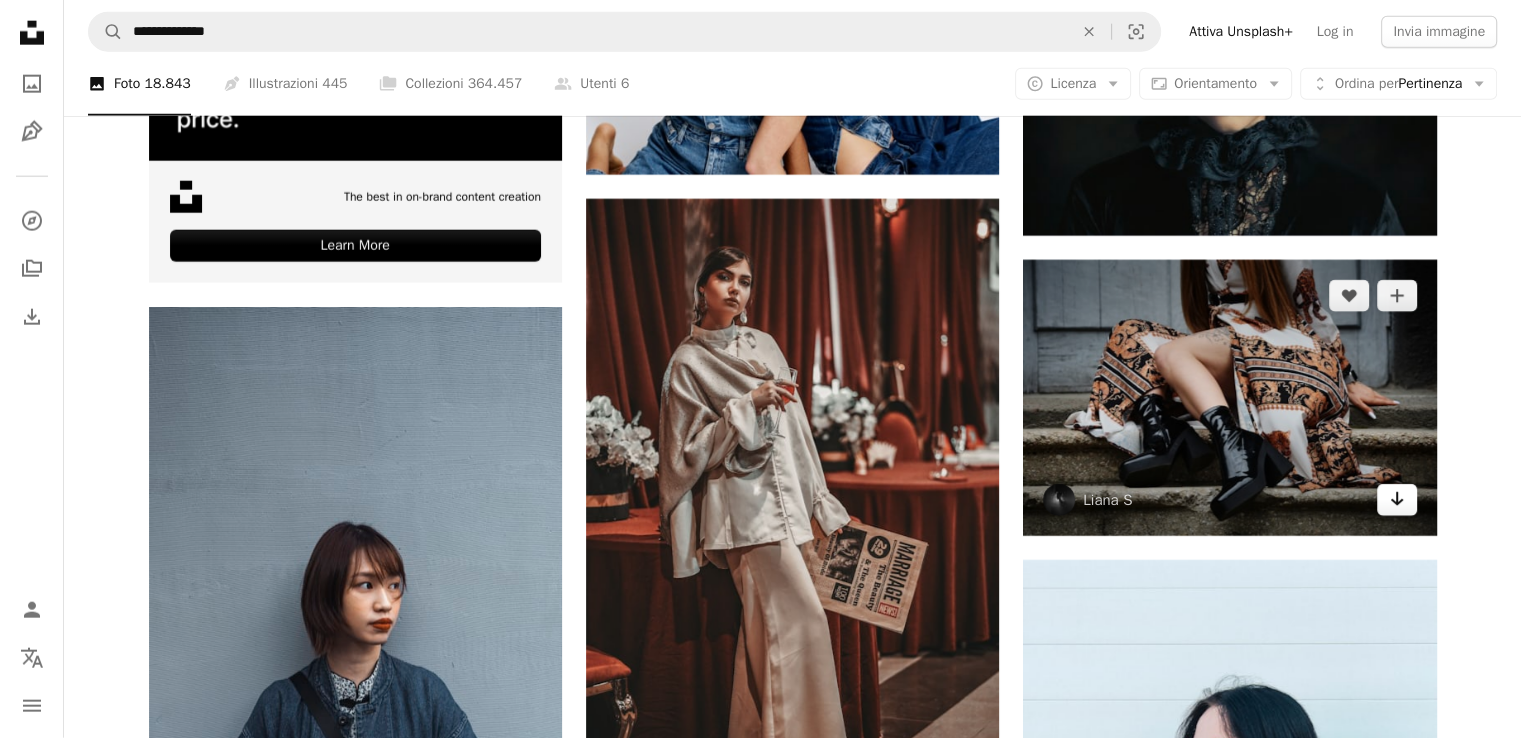 click on "Arrow pointing down" at bounding box center (1397, 500) 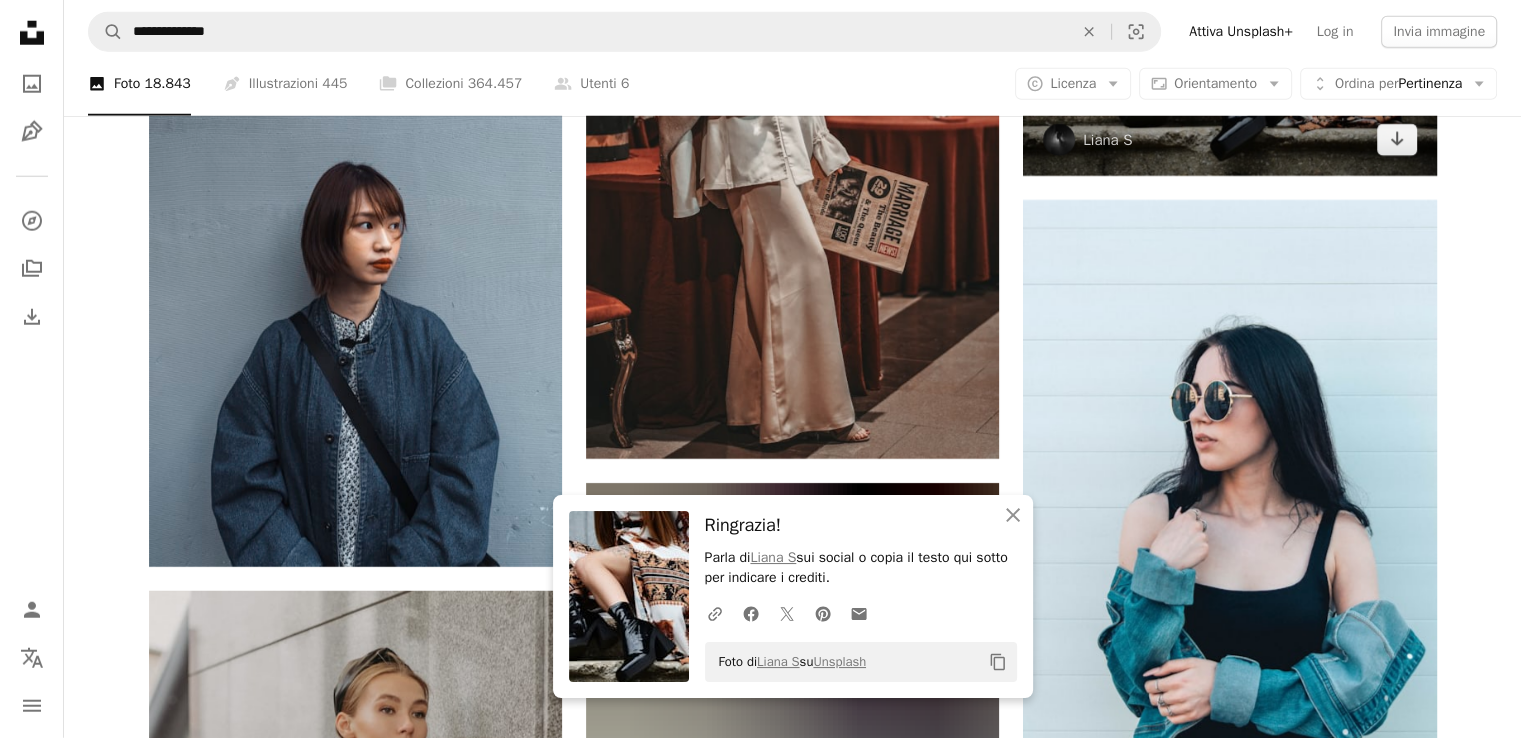 scroll, scrollTop: 5496, scrollLeft: 0, axis: vertical 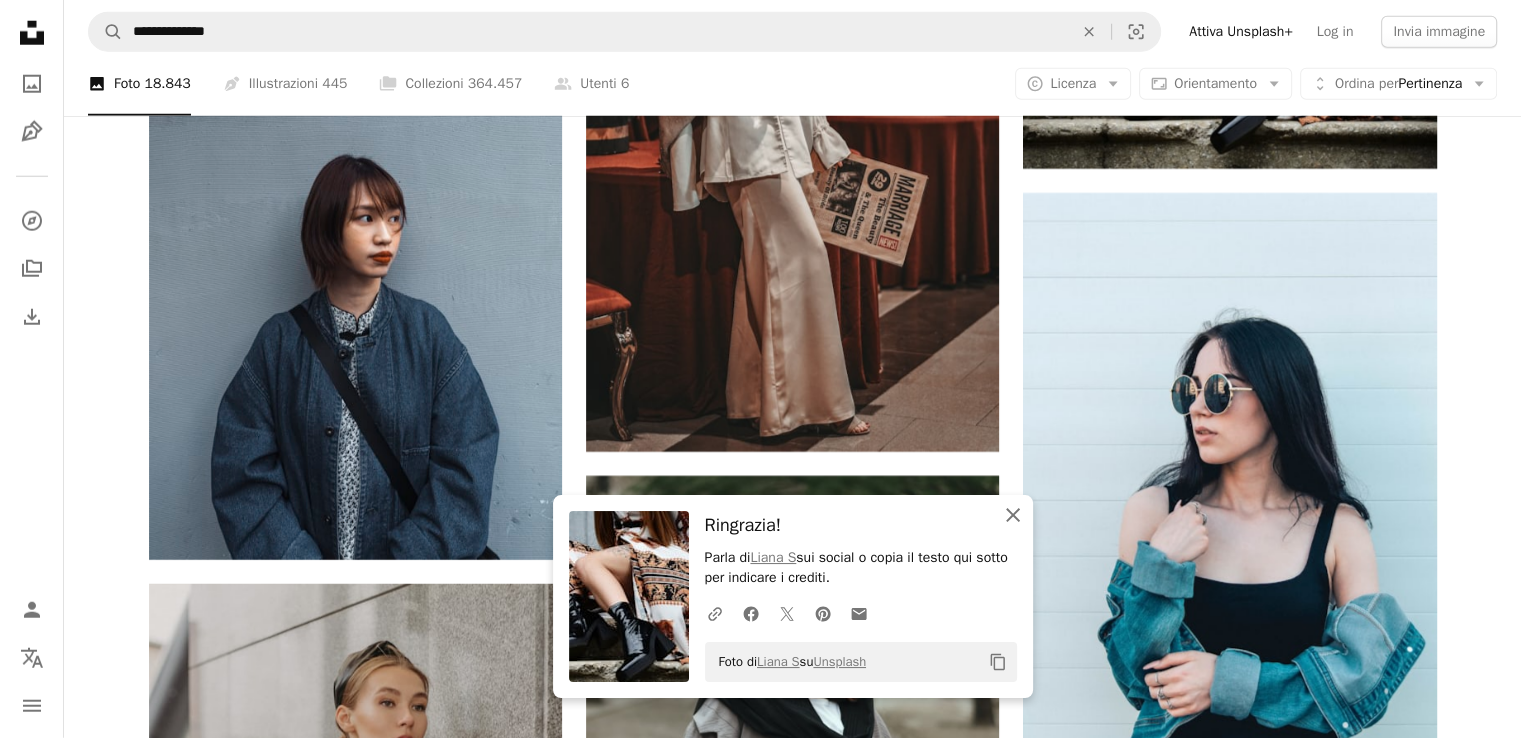 click on "An X shape" 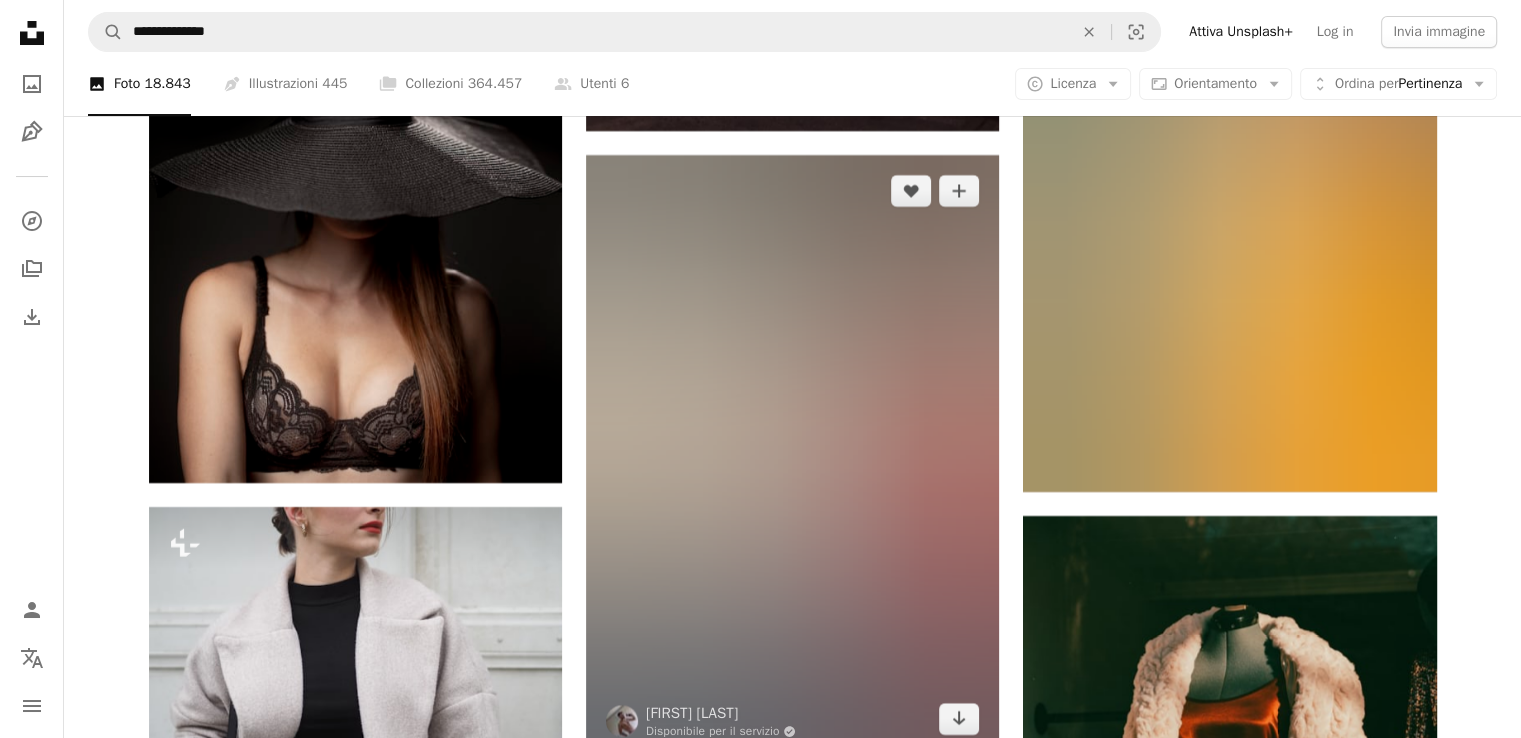 scroll, scrollTop: 7729, scrollLeft: 0, axis: vertical 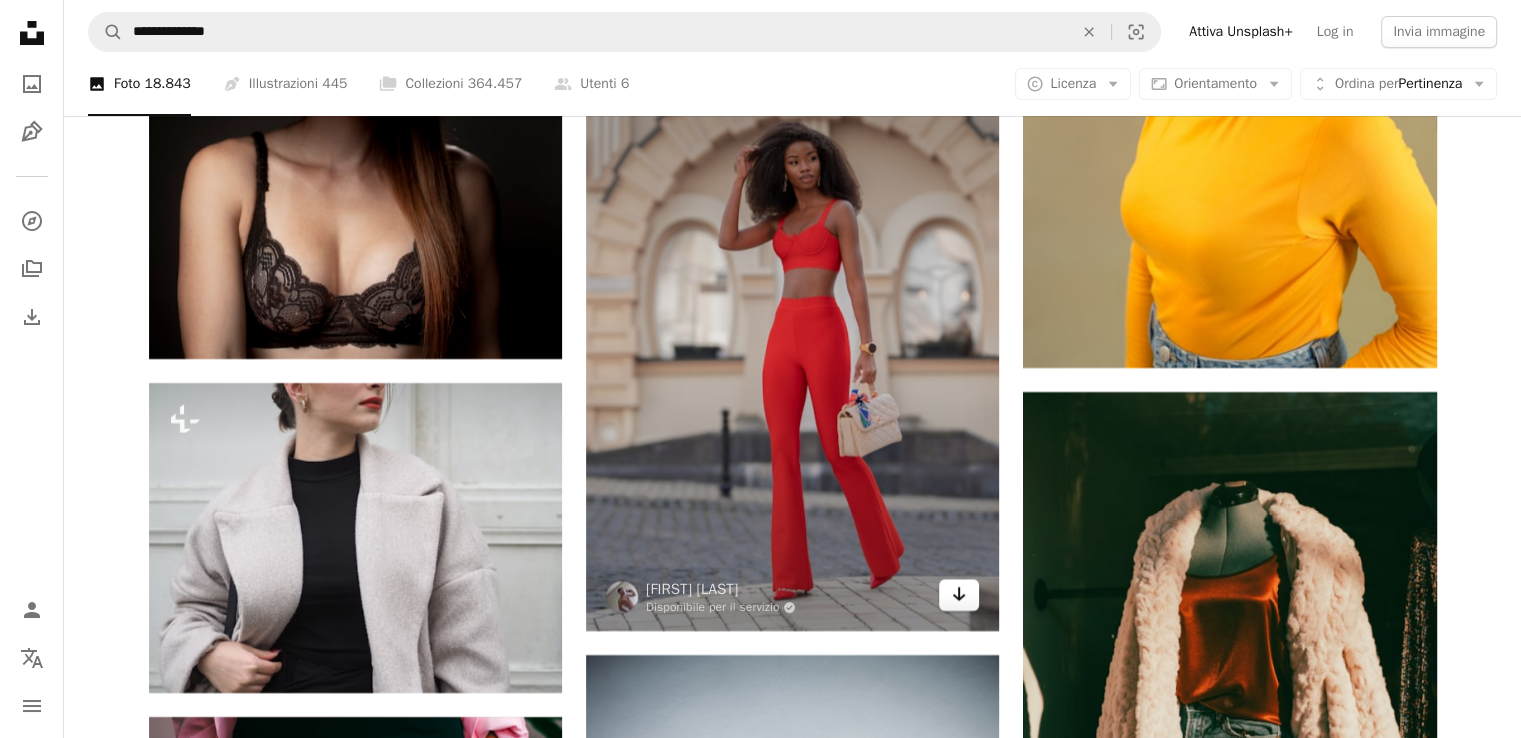 click on "Arrow pointing down" 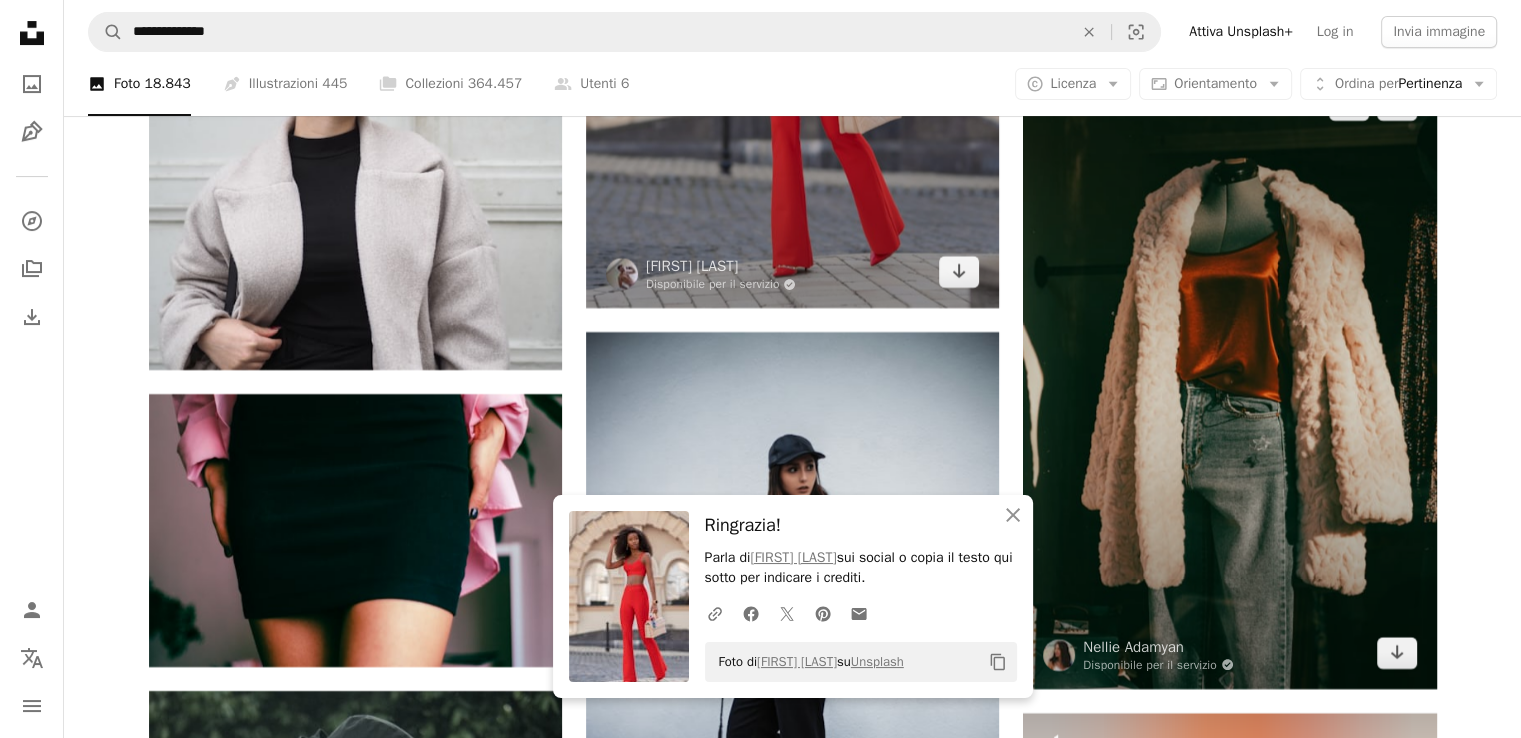 scroll, scrollTop: 8163, scrollLeft: 0, axis: vertical 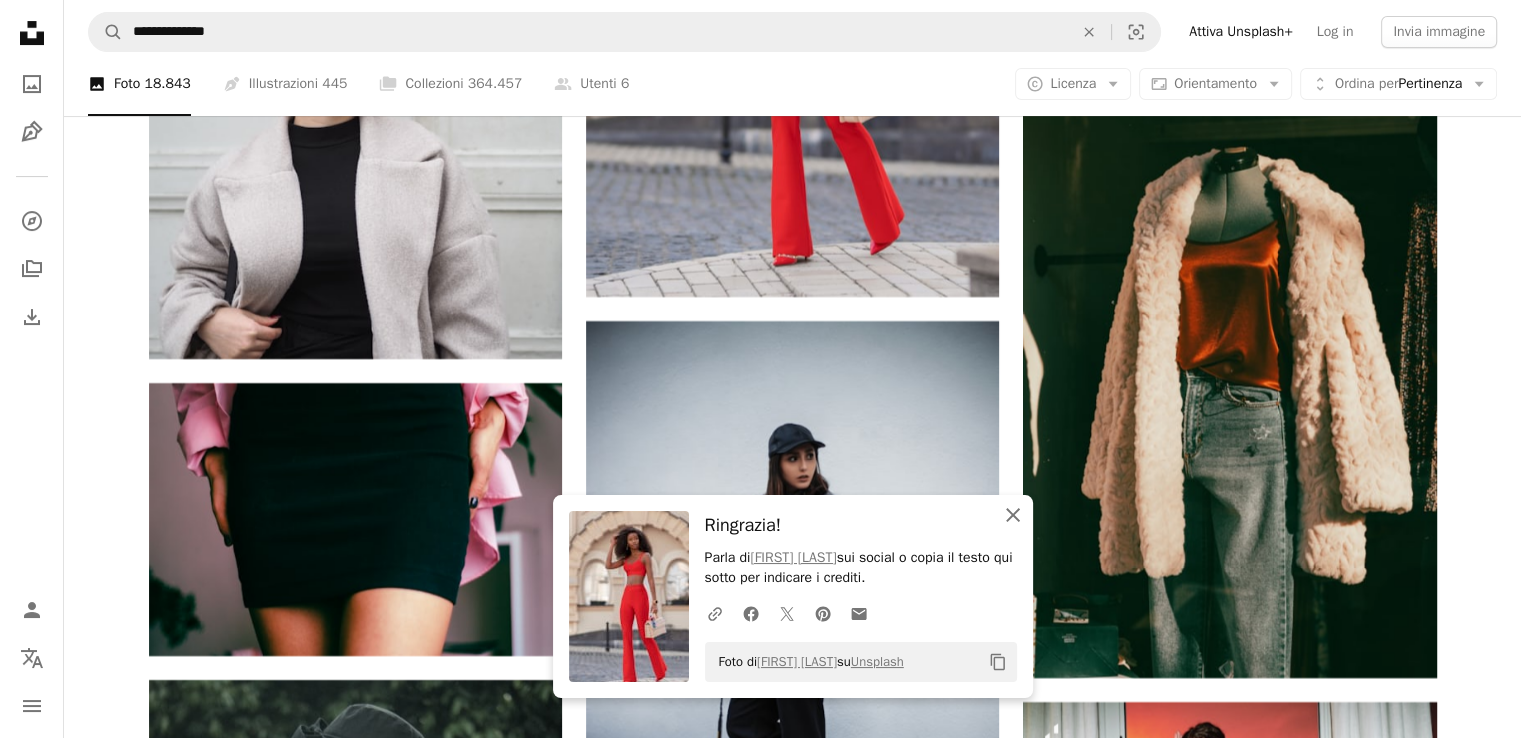 click on "An X shape" 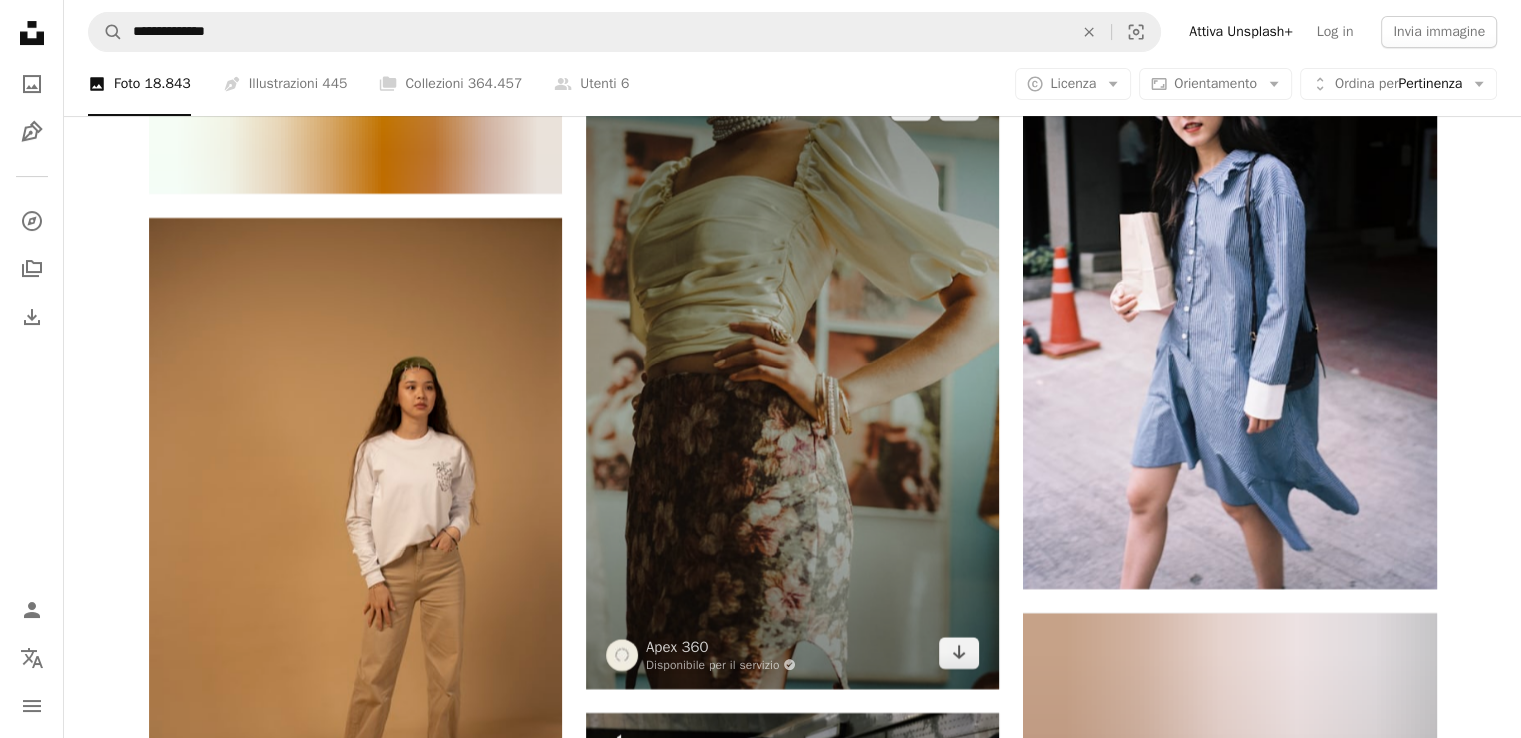 scroll, scrollTop: 30929, scrollLeft: 0, axis: vertical 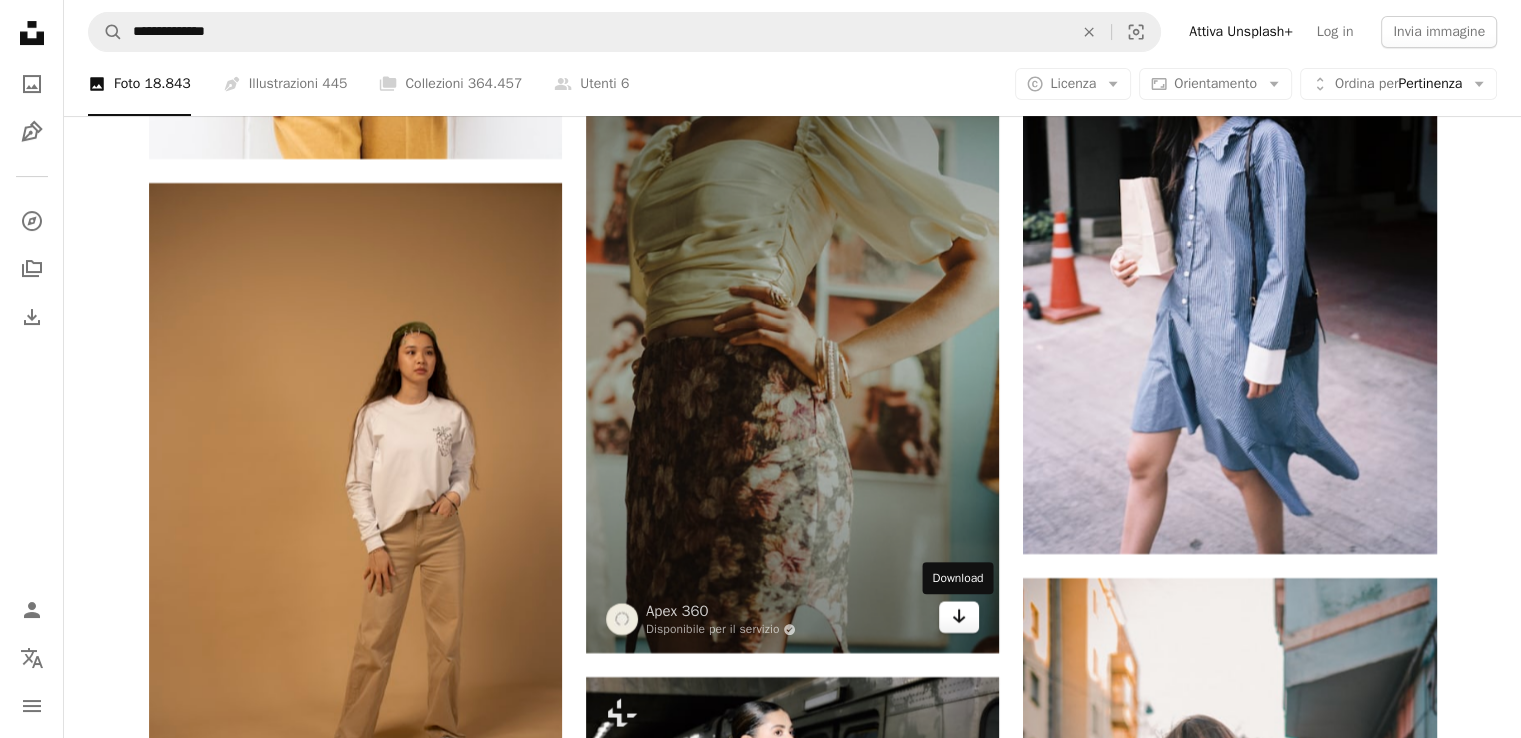 click on "Arrow pointing down" 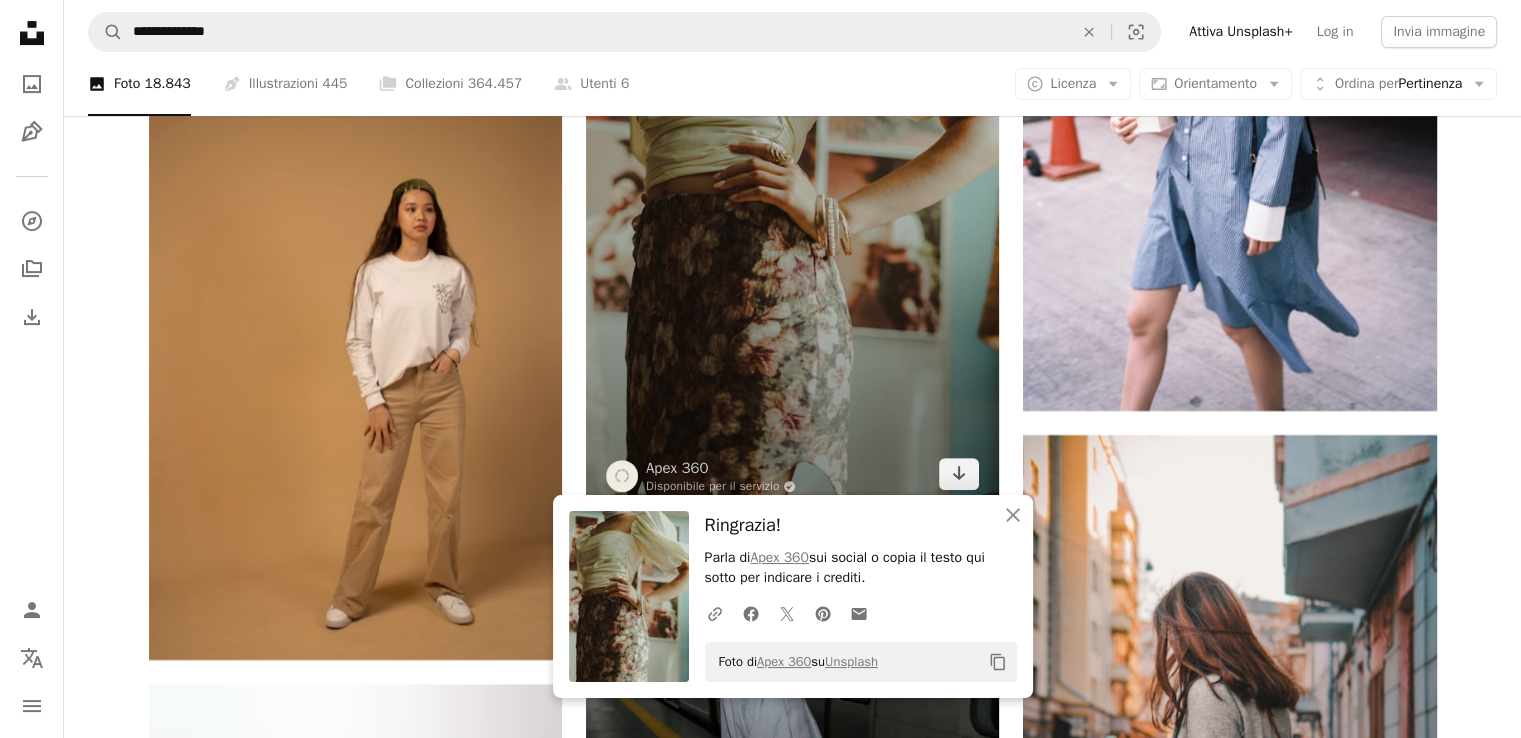 scroll, scrollTop: 31163, scrollLeft: 0, axis: vertical 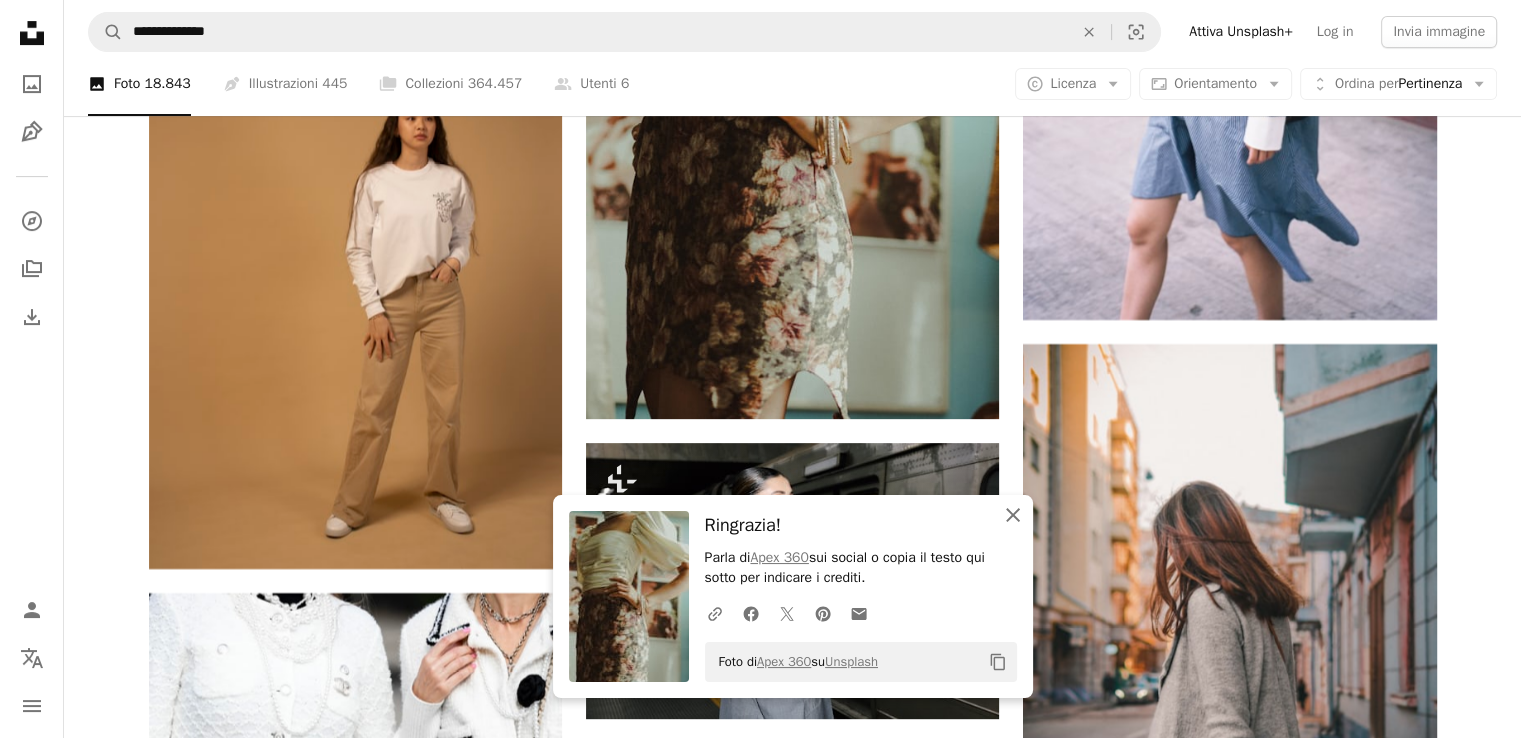 click on "An X shape" 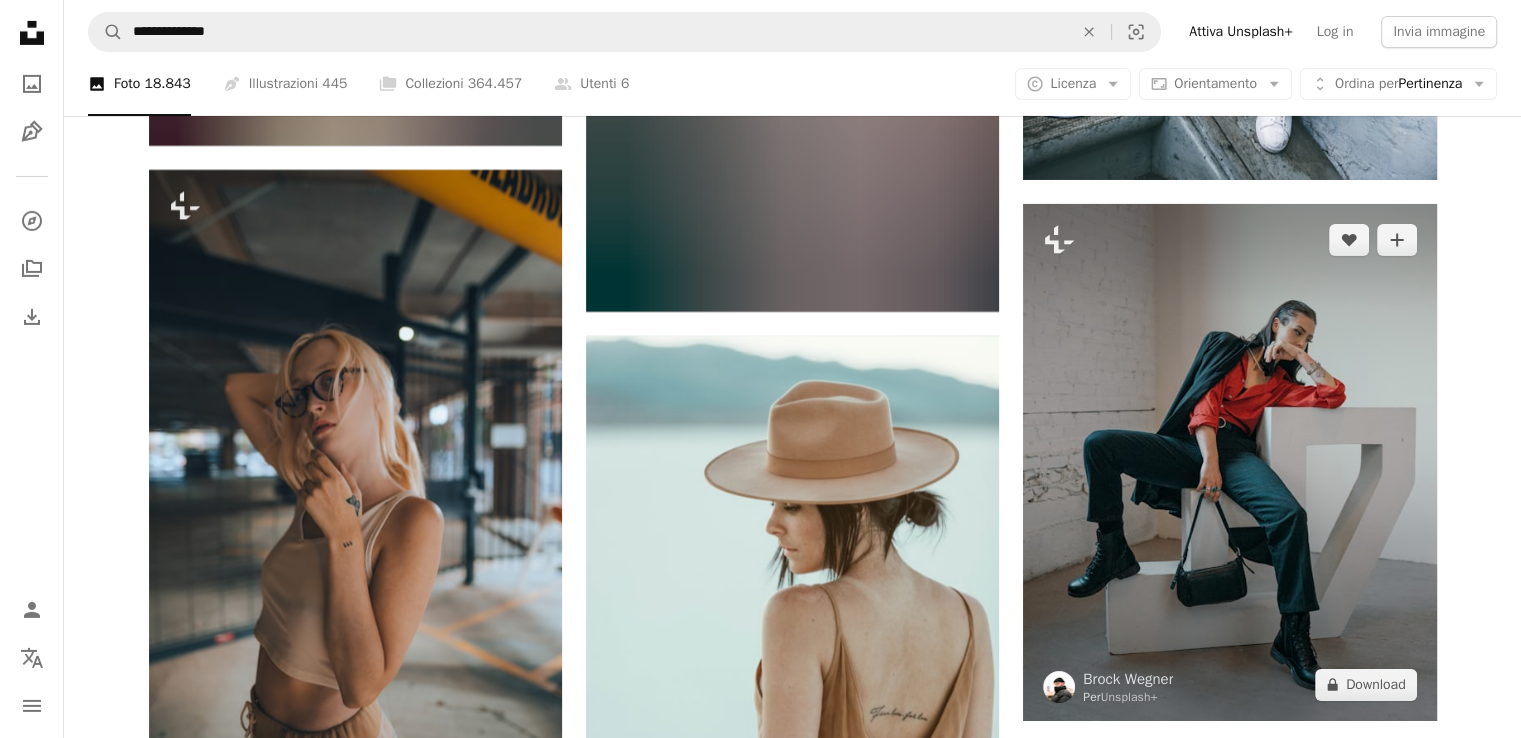 scroll, scrollTop: 90528, scrollLeft: 0, axis: vertical 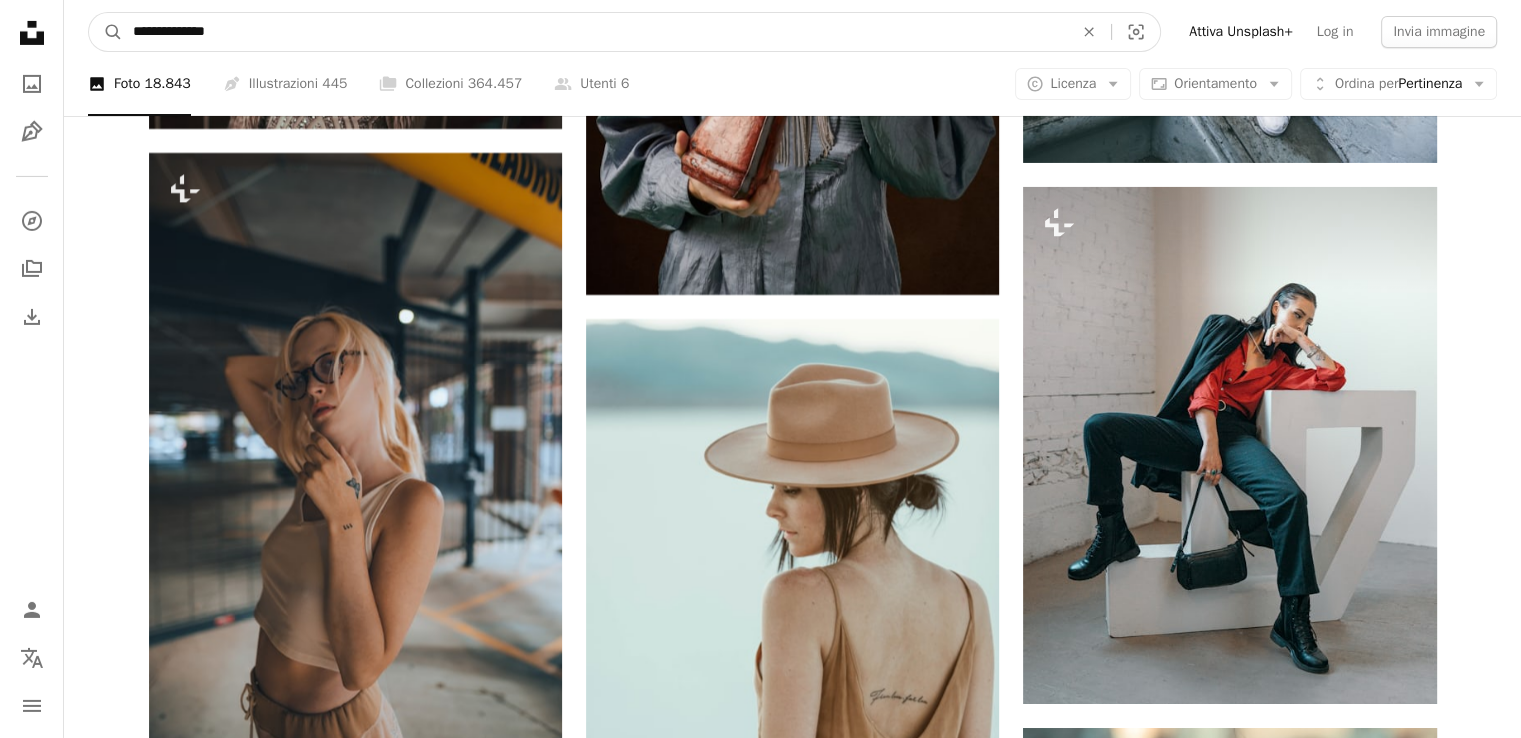drag, startPoint x: 248, startPoint y: 37, endPoint x: 125, endPoint y: 42, distance: 123.101585 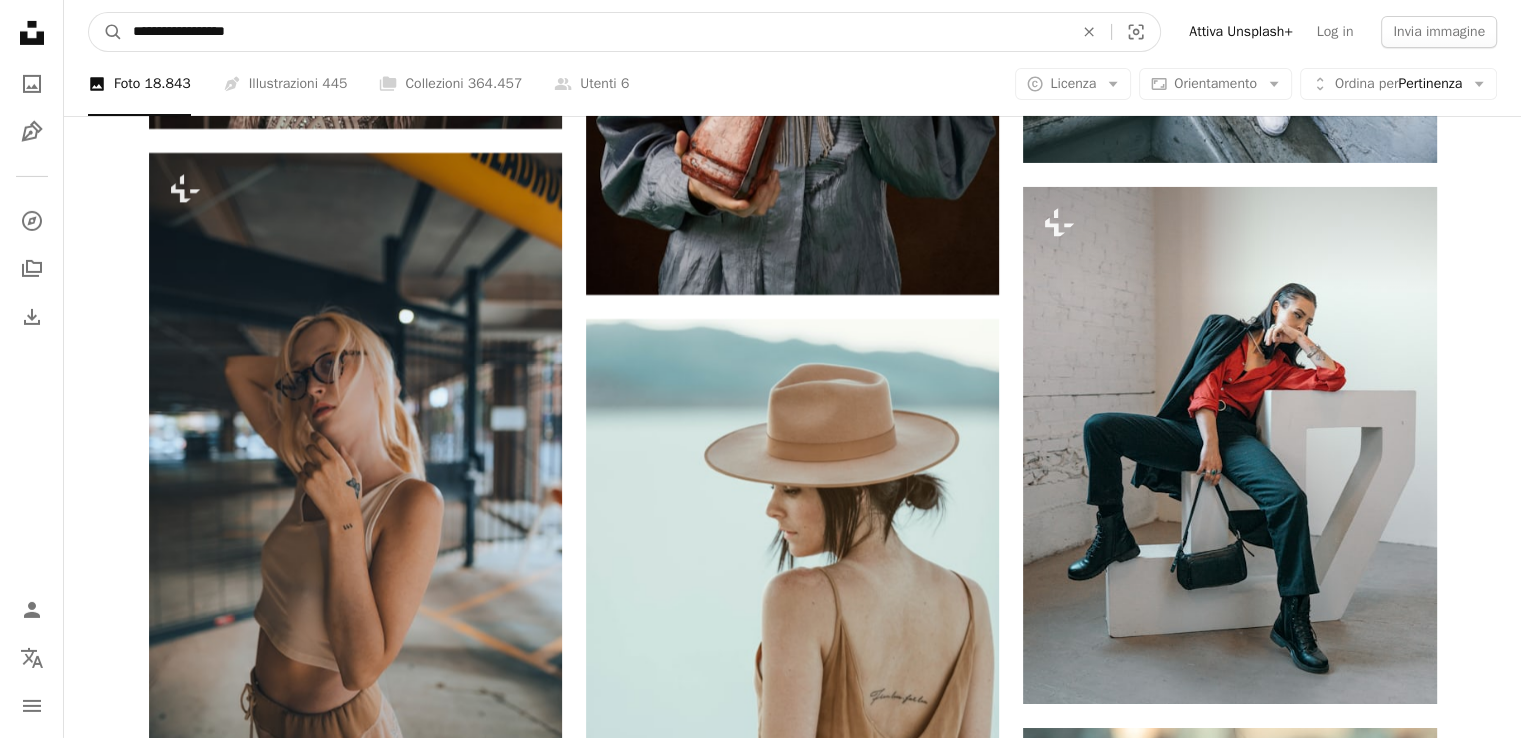 type on "**********" 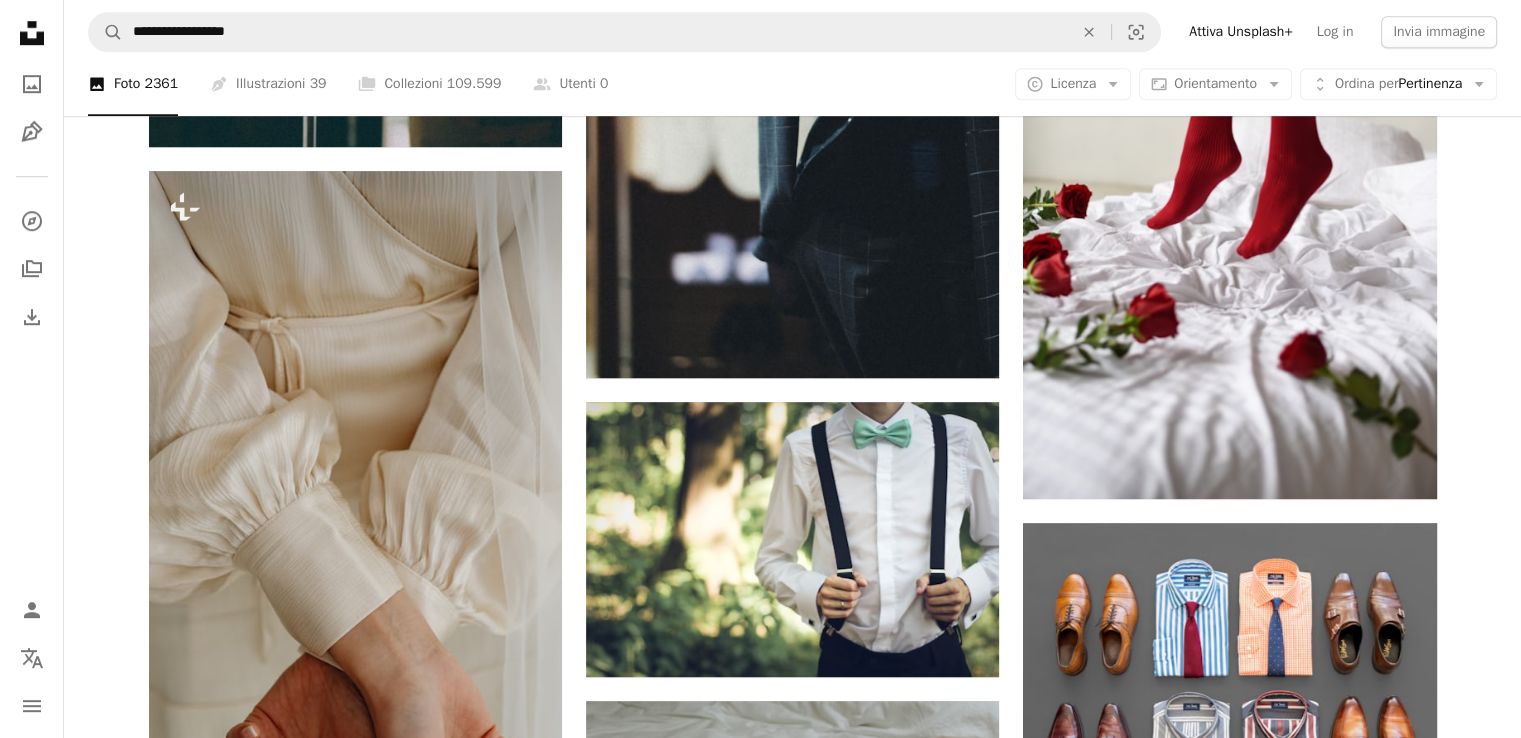 scroll, scrollTop: 1400, scrollLeft: 0, axis: vertical 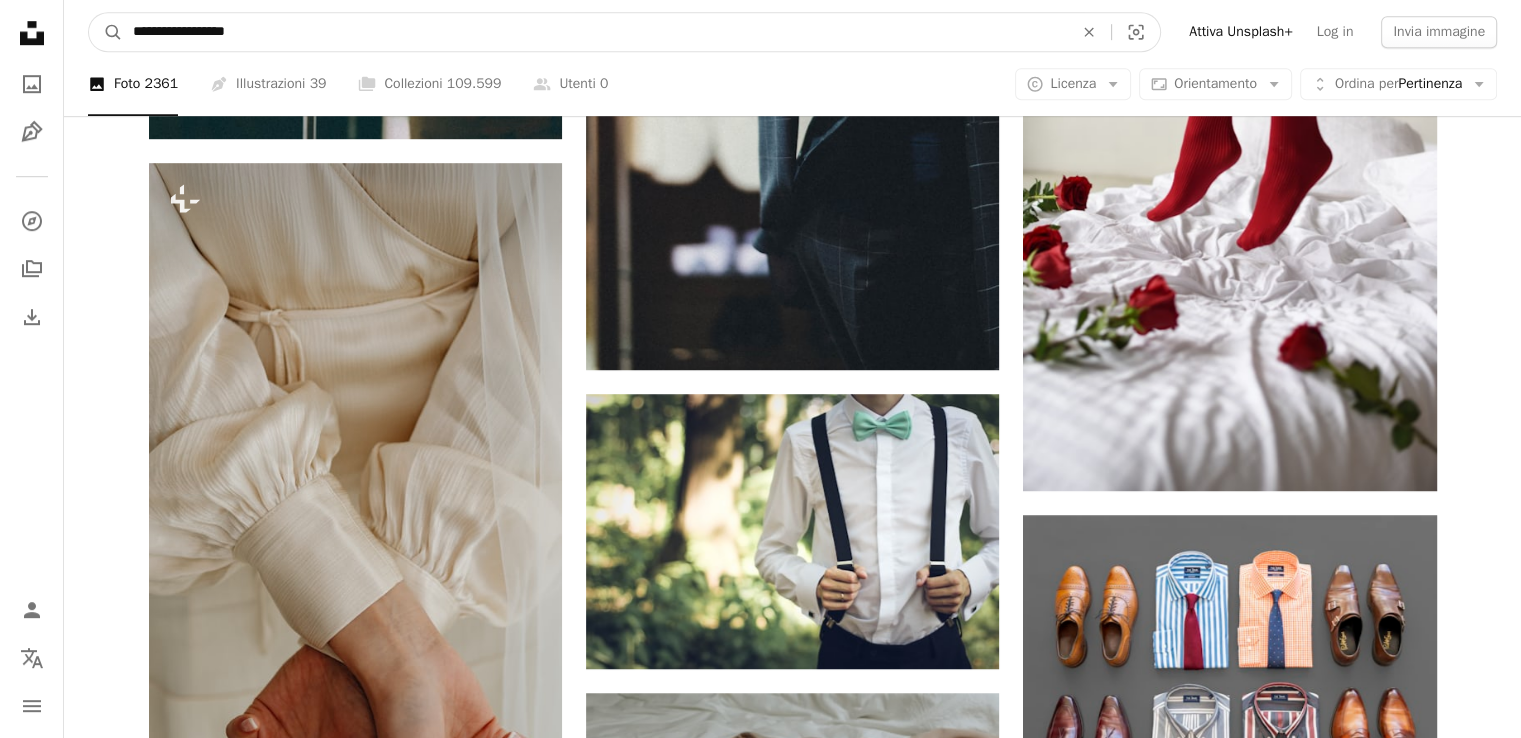 click on "**********" at bounding box center (595, 32) 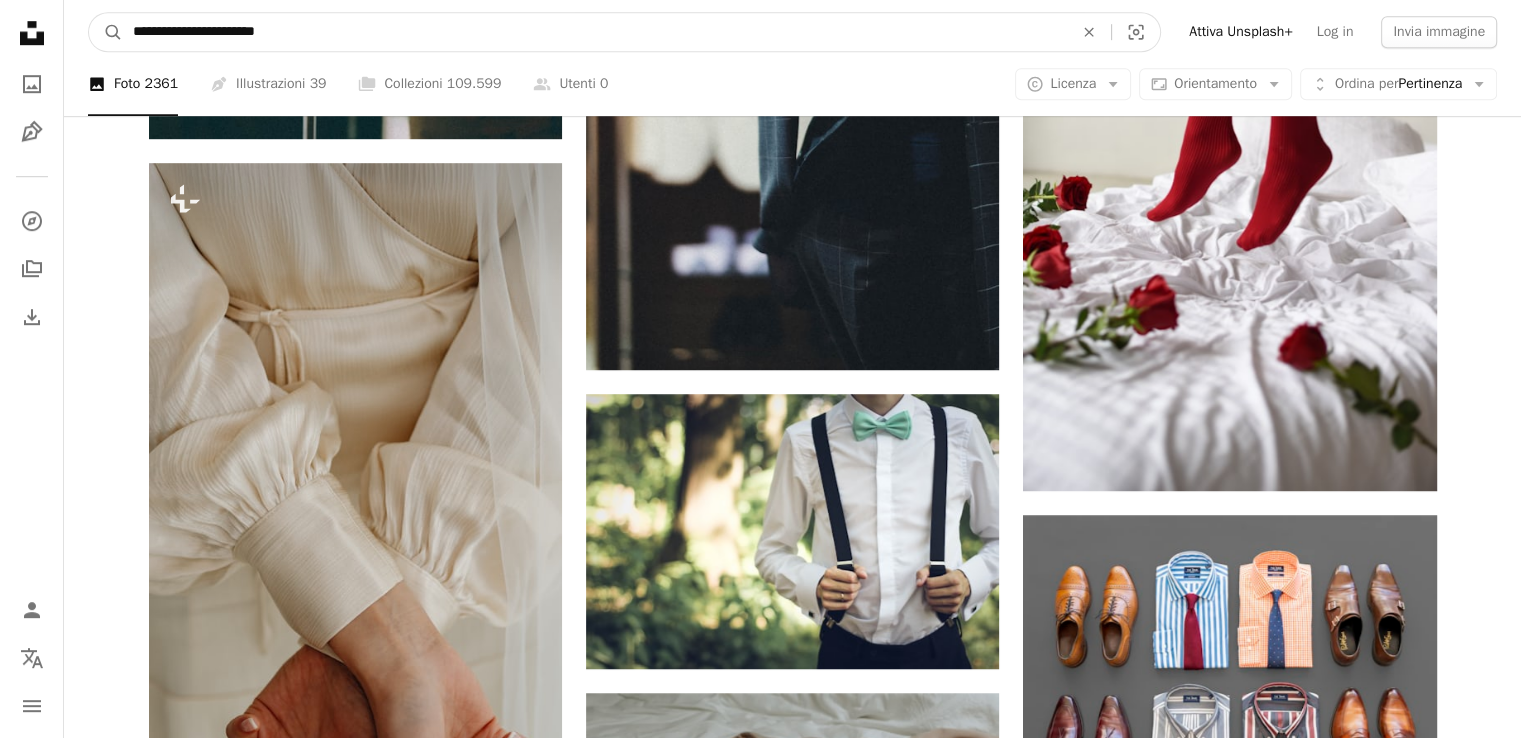 type on "**********" 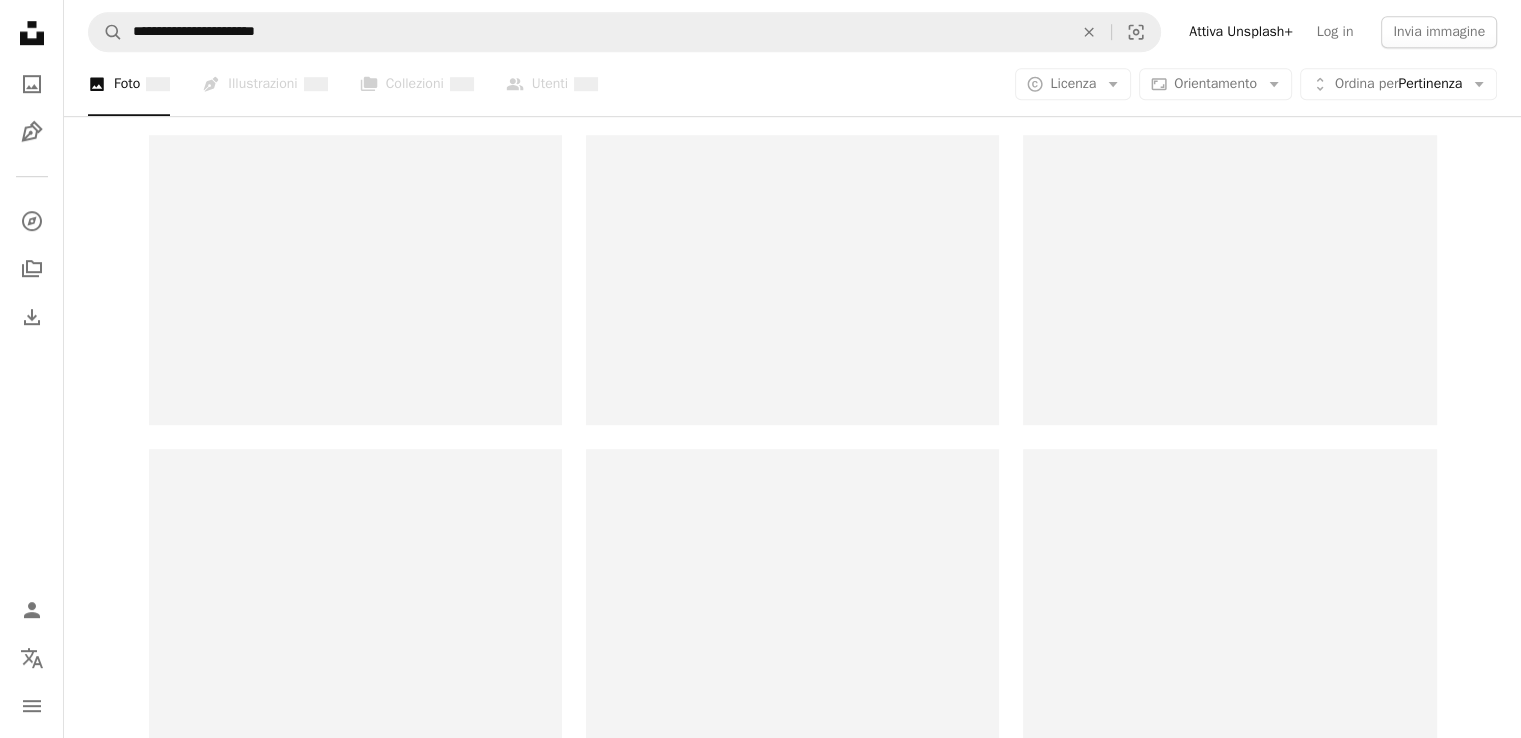 scroll, scrollTop: 0, scrollLeft: 0, axis: both 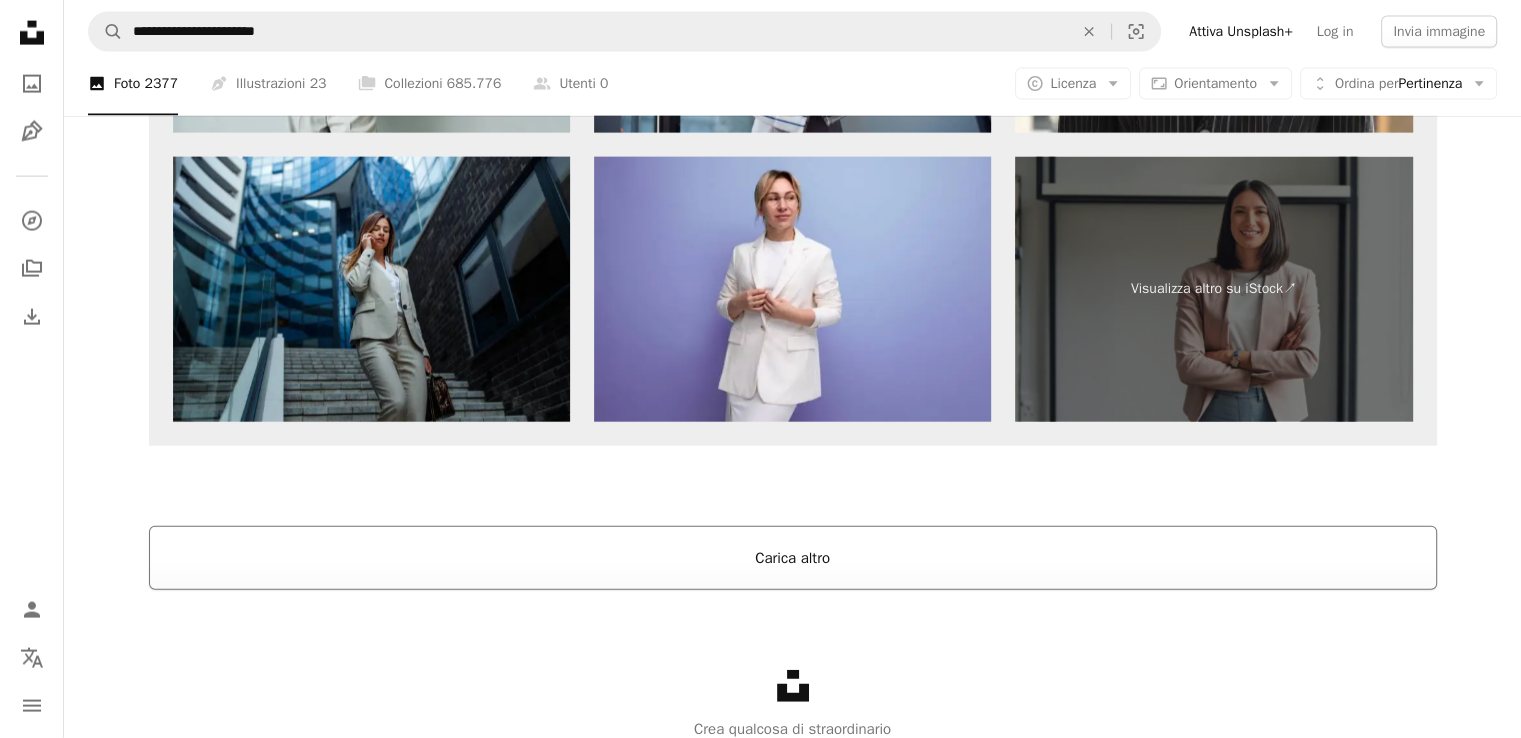 click on "Carica altro" at bounding box center [793, 558] 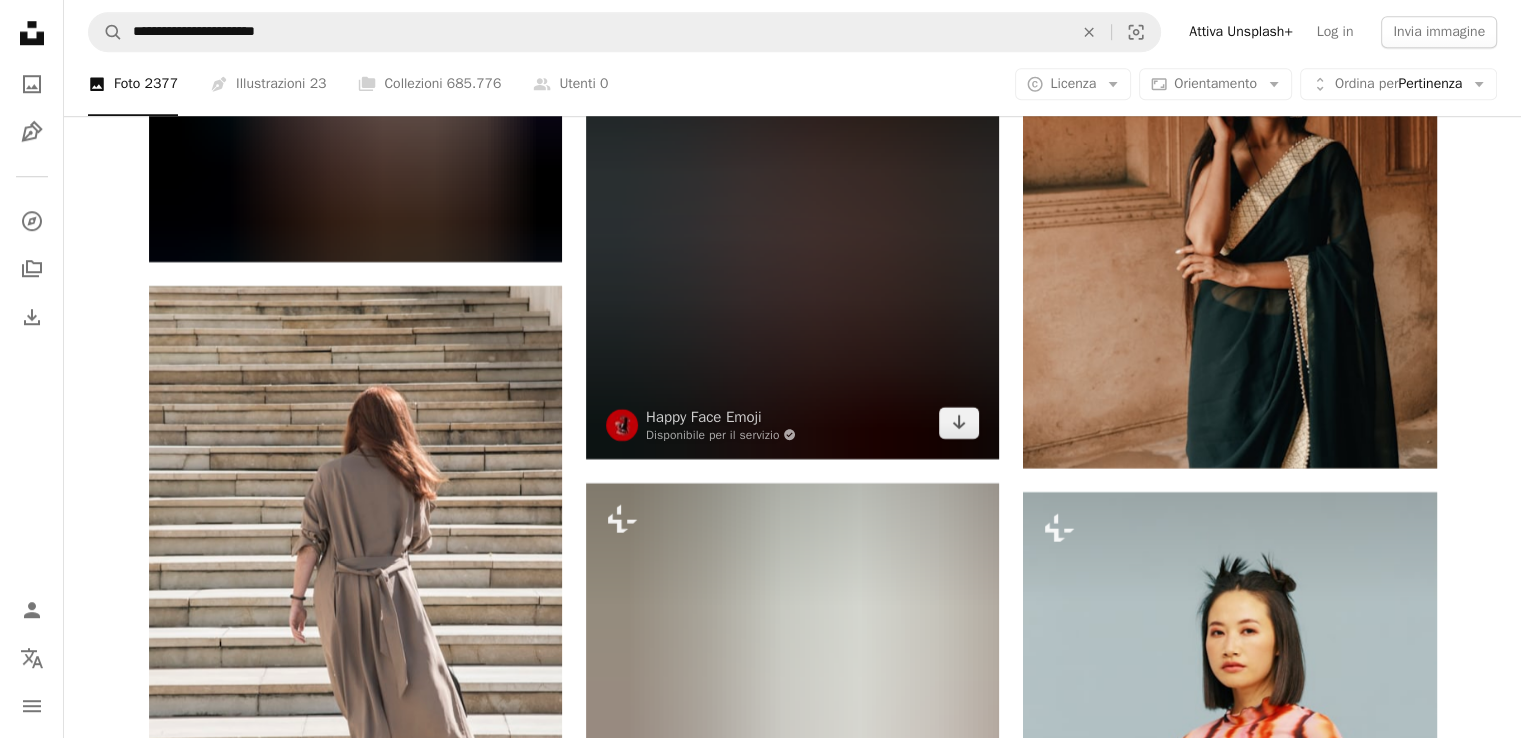 scroll, scrollTop: 24464, scrollLeft: 0, axis: vertical 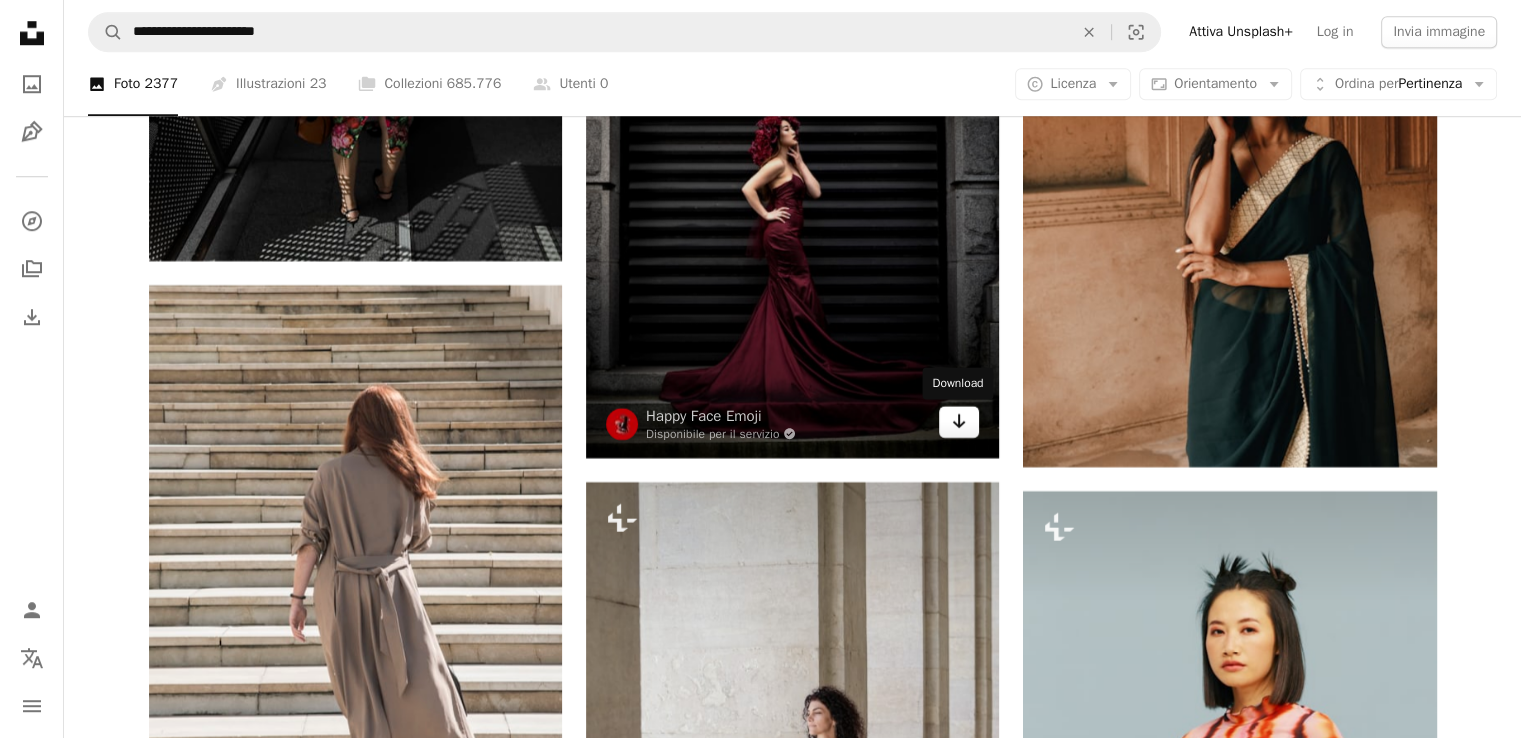 click on "Arrow pointing down" 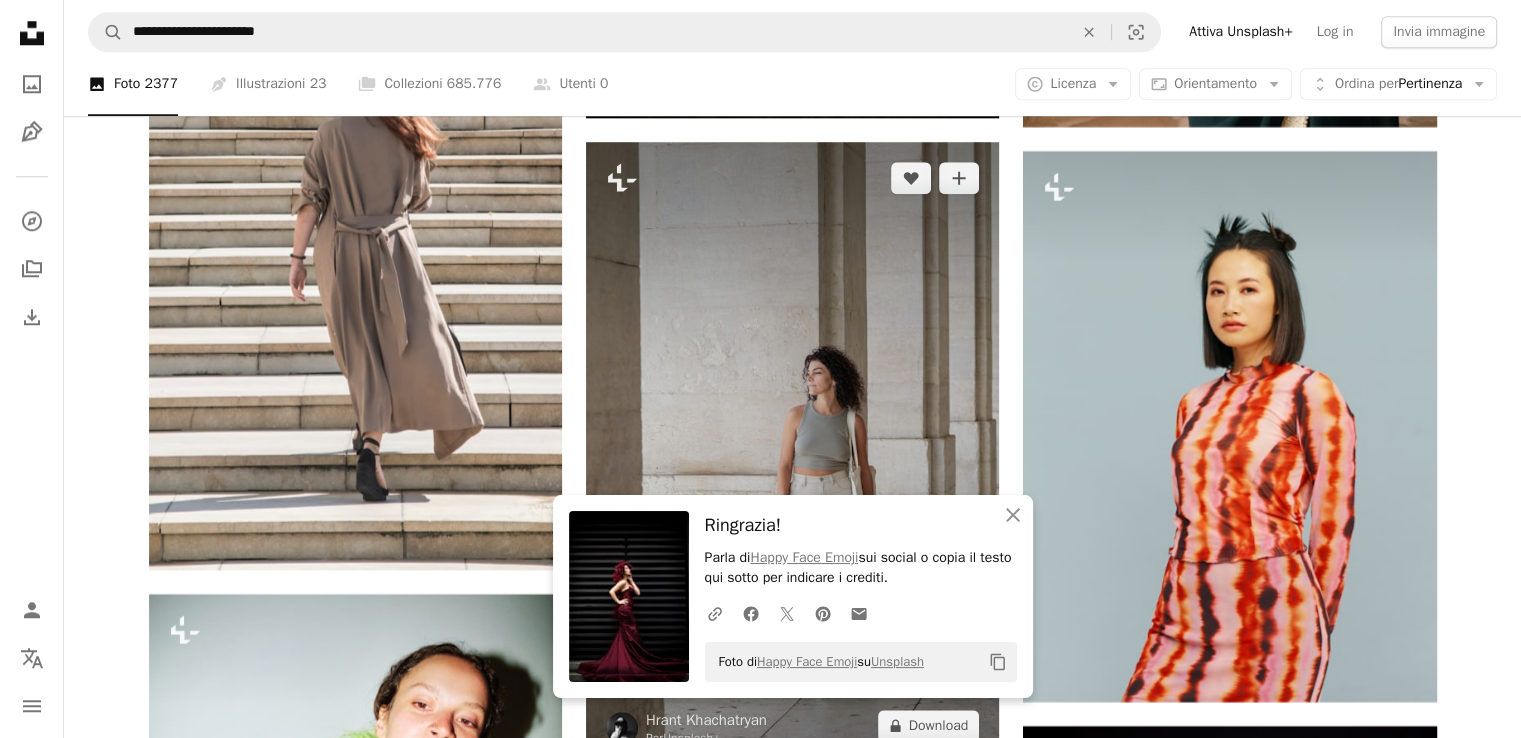 scroll, scrollTop: 24830, scrollLeft: 0, axis: vertical 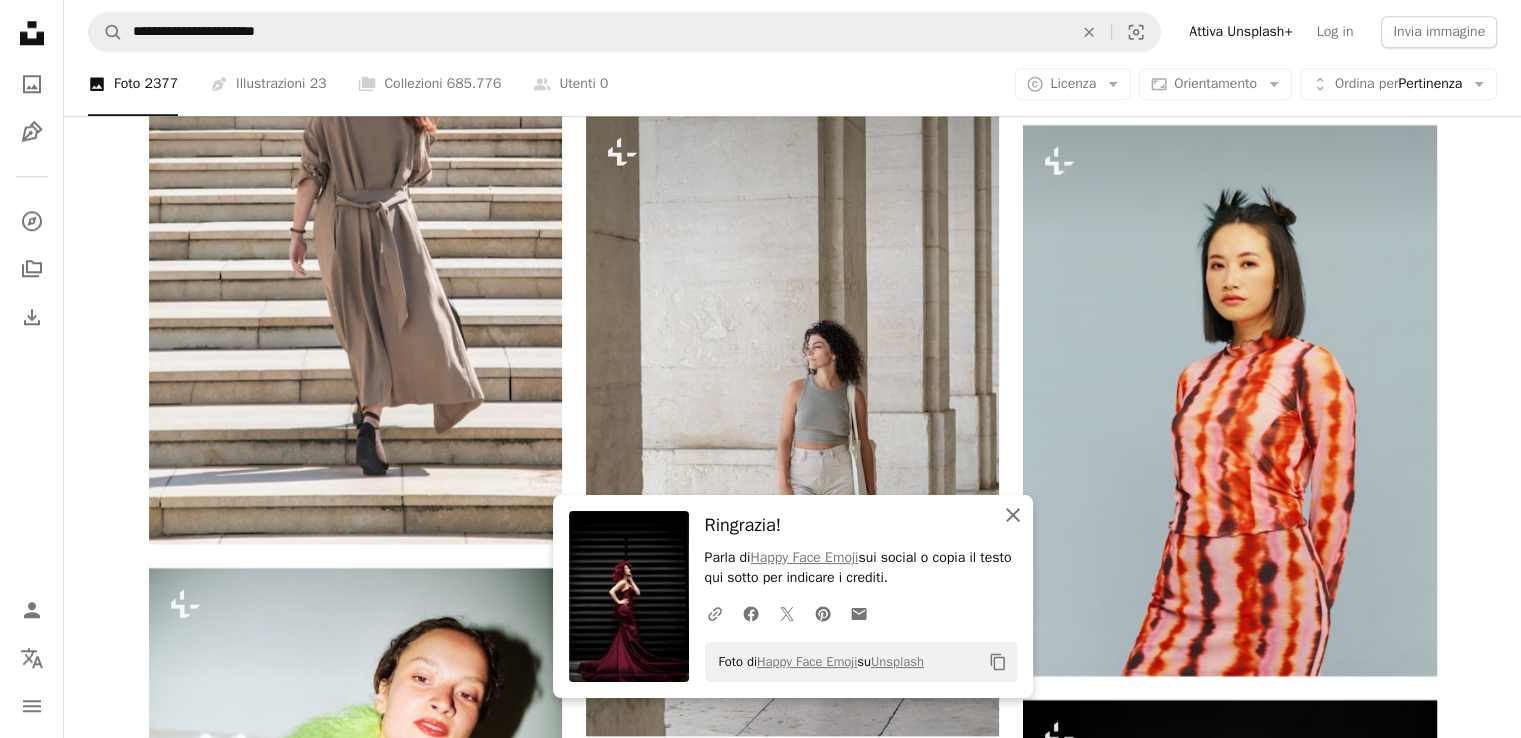 click 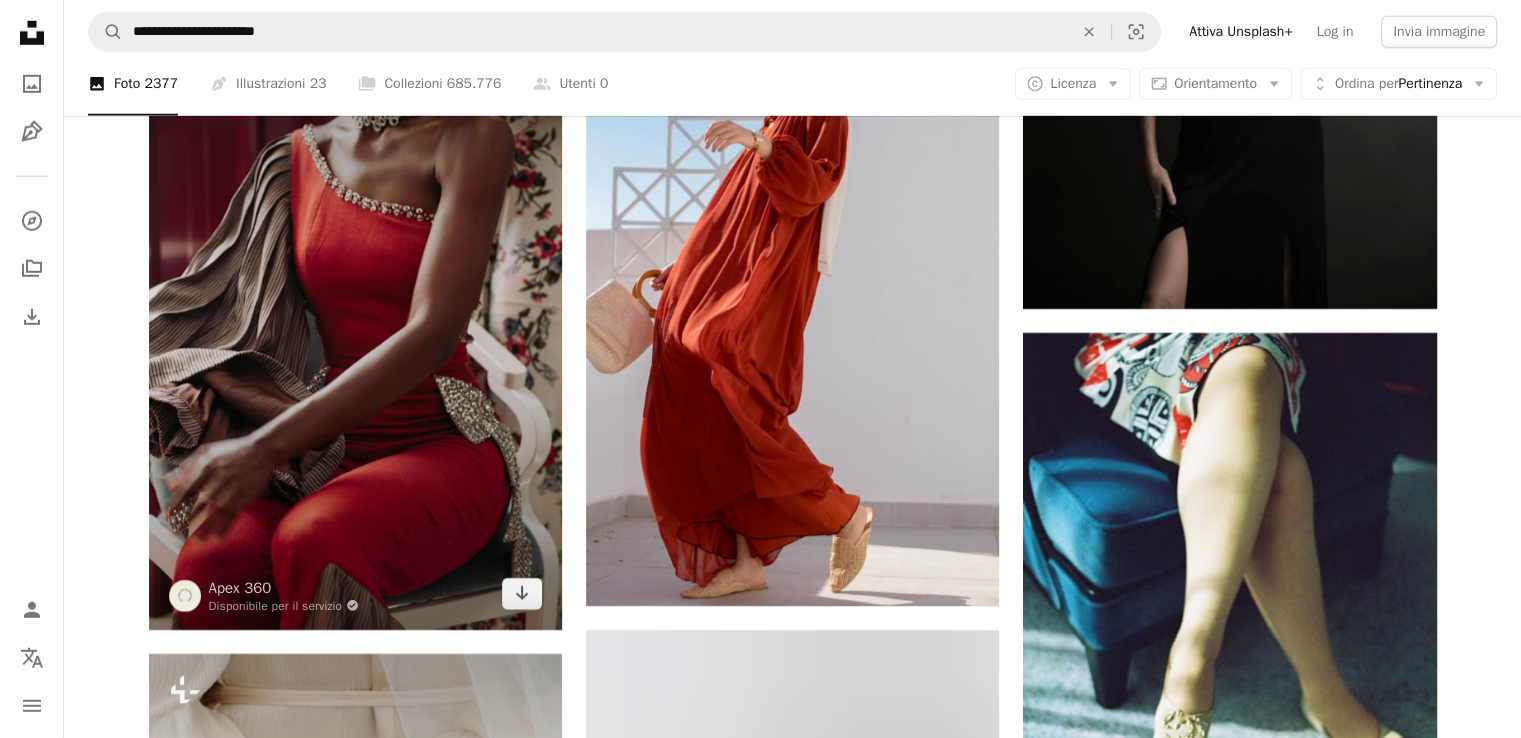 scroll, scrollTop: 28996, scrollLeft: 0, axis: vertical 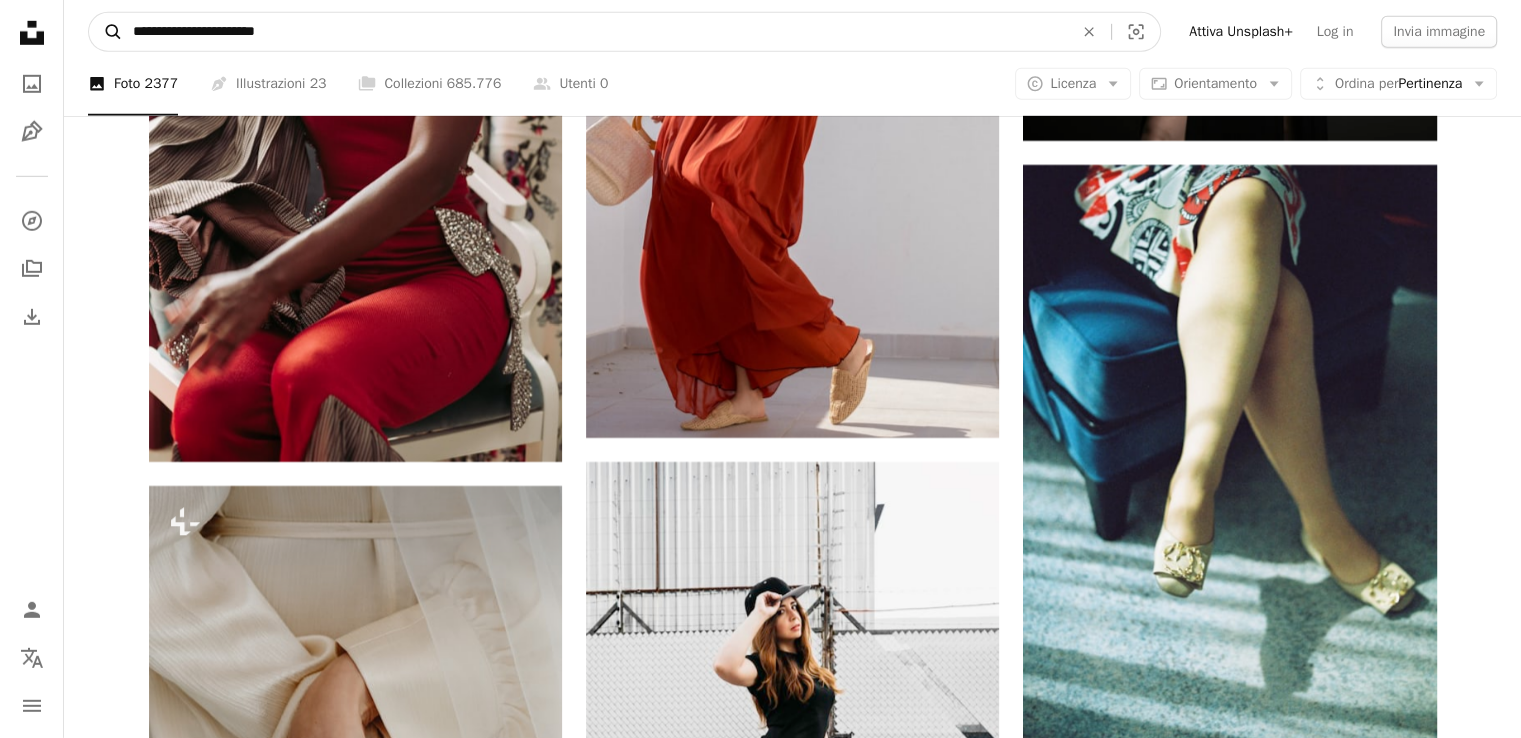 drag, startPoint x: 316, startPoint y: 33, endPoint x: 110, endPoint y: 44, distance: 206.29349 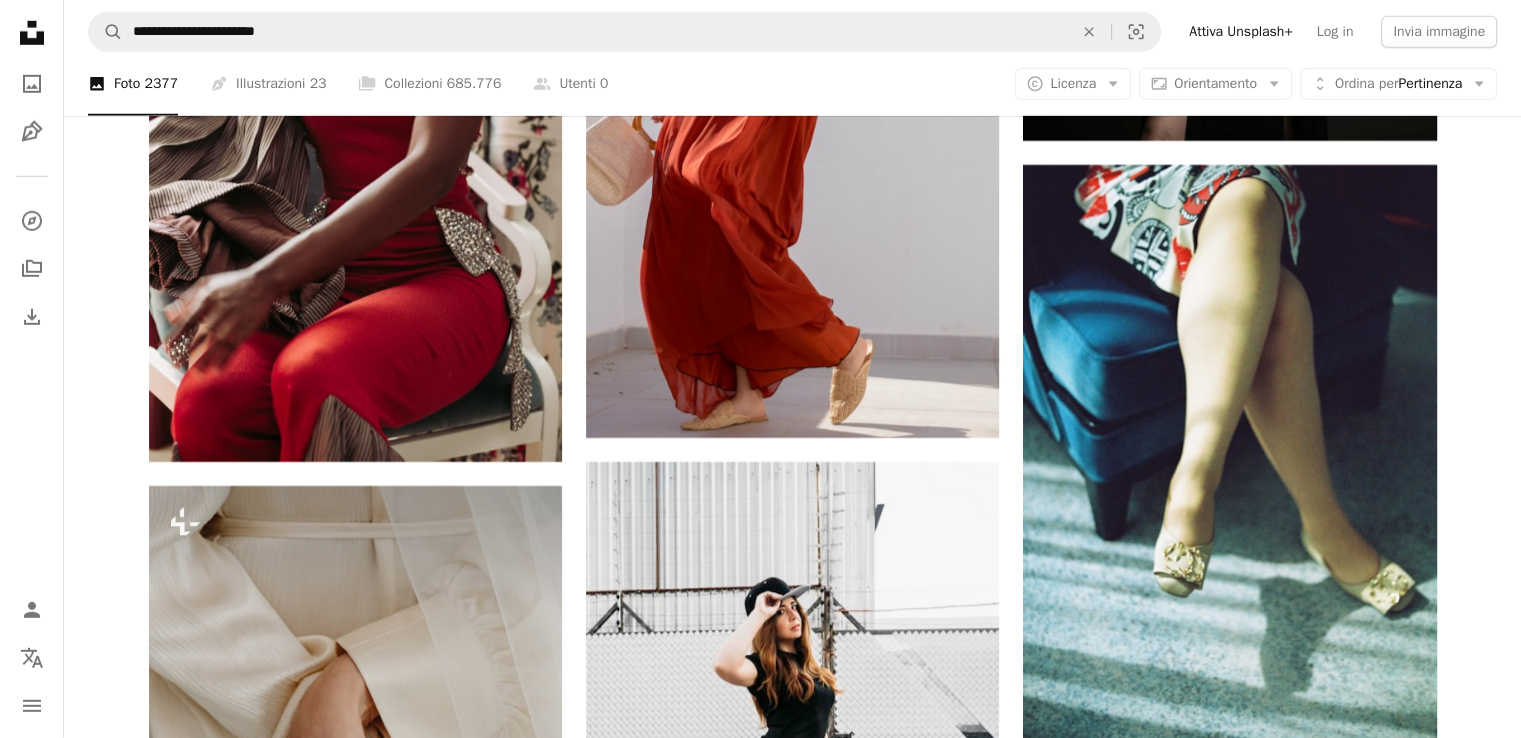 click on "[FIRST] [LAST]" at bounding box center [792, -12447] 